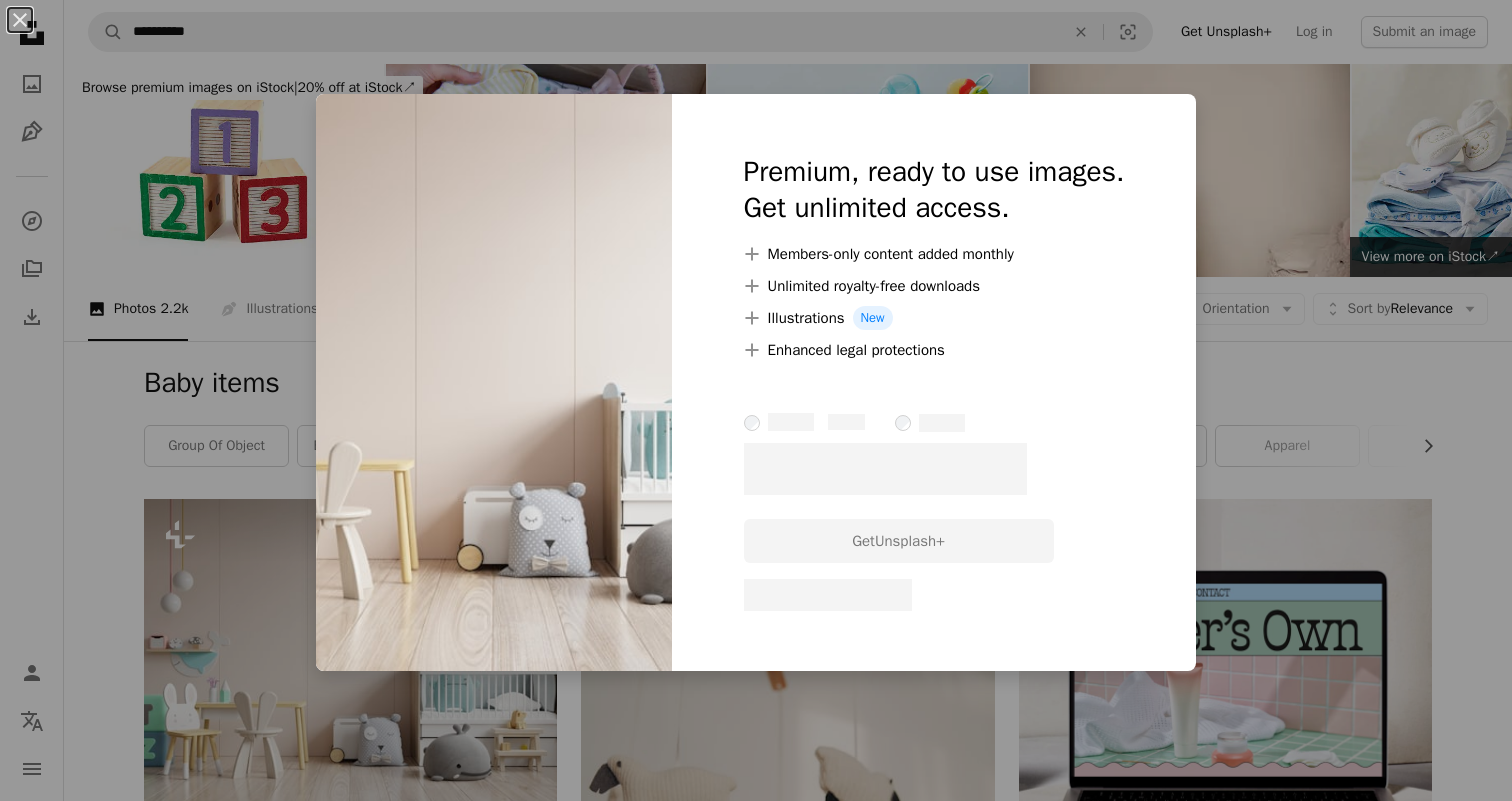 scroll, scrollTop: 331, scrollLeft: 0, axis: vertical 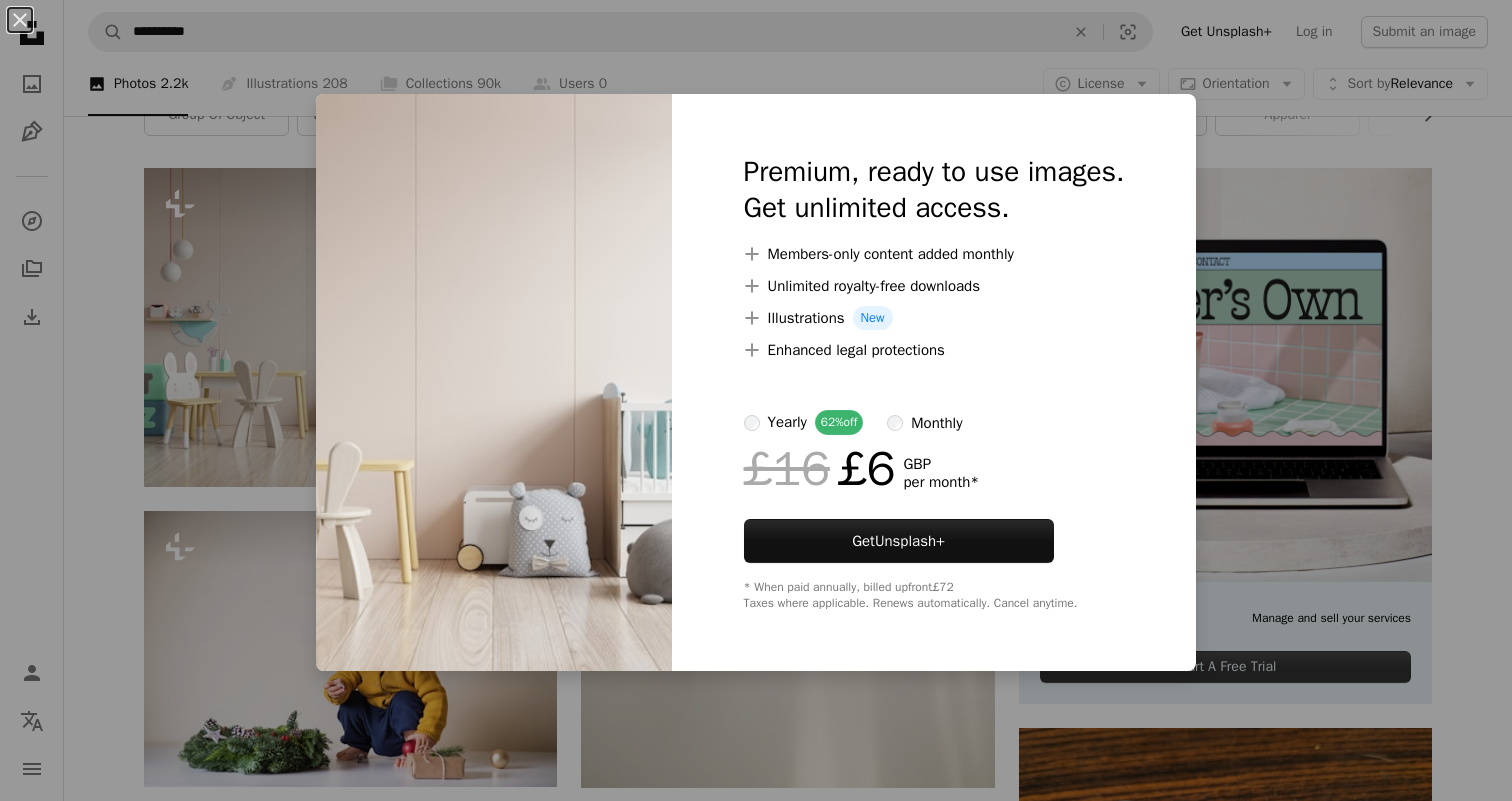click on "An X shape Premium, ready to use images. Get unlimited access. A plus sign Members-only content added monthly A plus sign Unlimited royalty-free downloads A plus sign Illustrations  New A plus sign Enhanced legal protections yearly 62%  off monthly £16   £6 GBP per month * Get  Unsplash+ * When paid annually, billed upfront  £72 Taxes where applicable. Renews automatically. Cancel anytime." at bounding box center [756, 400] 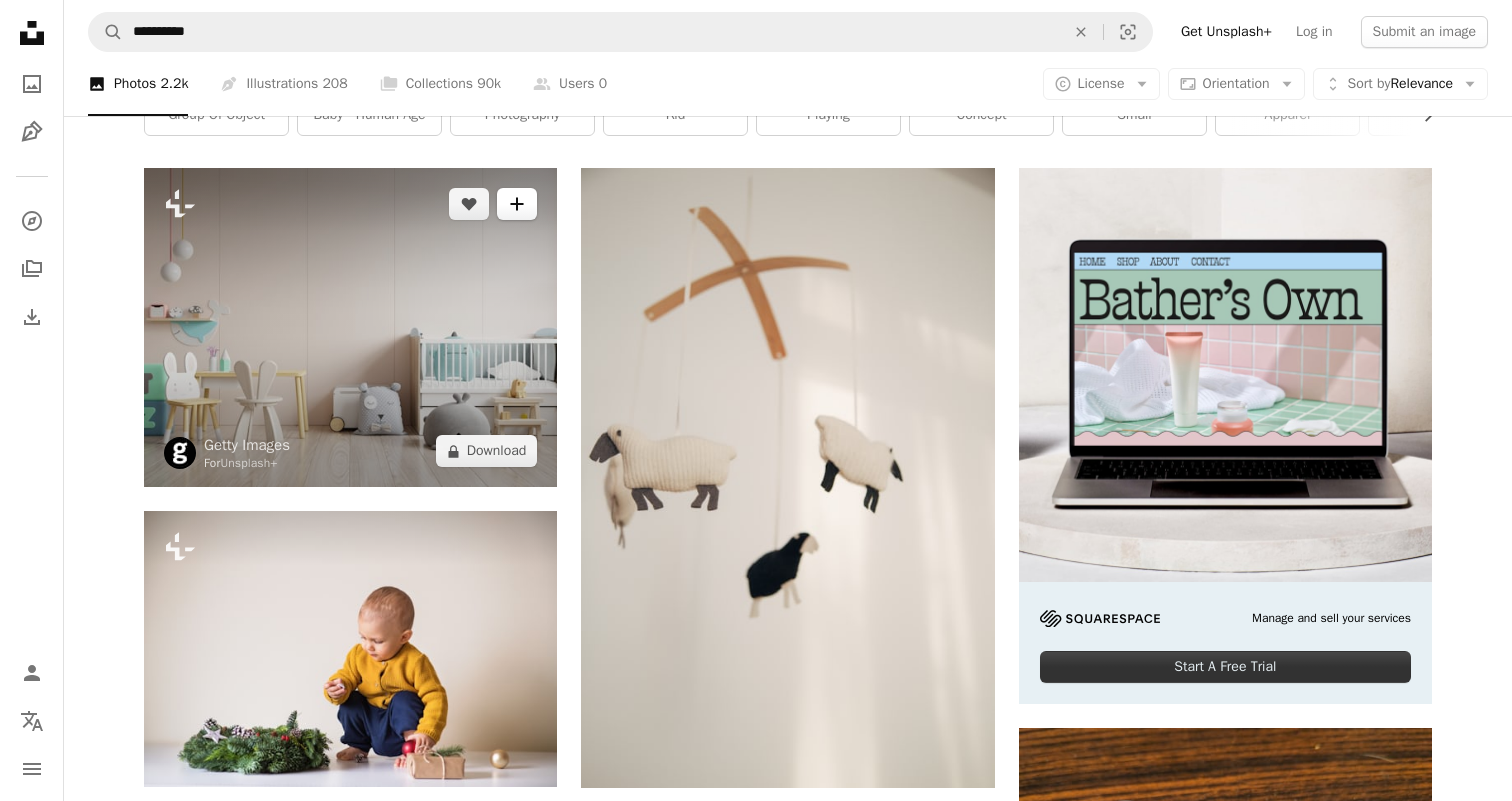 click on "A plus sign" 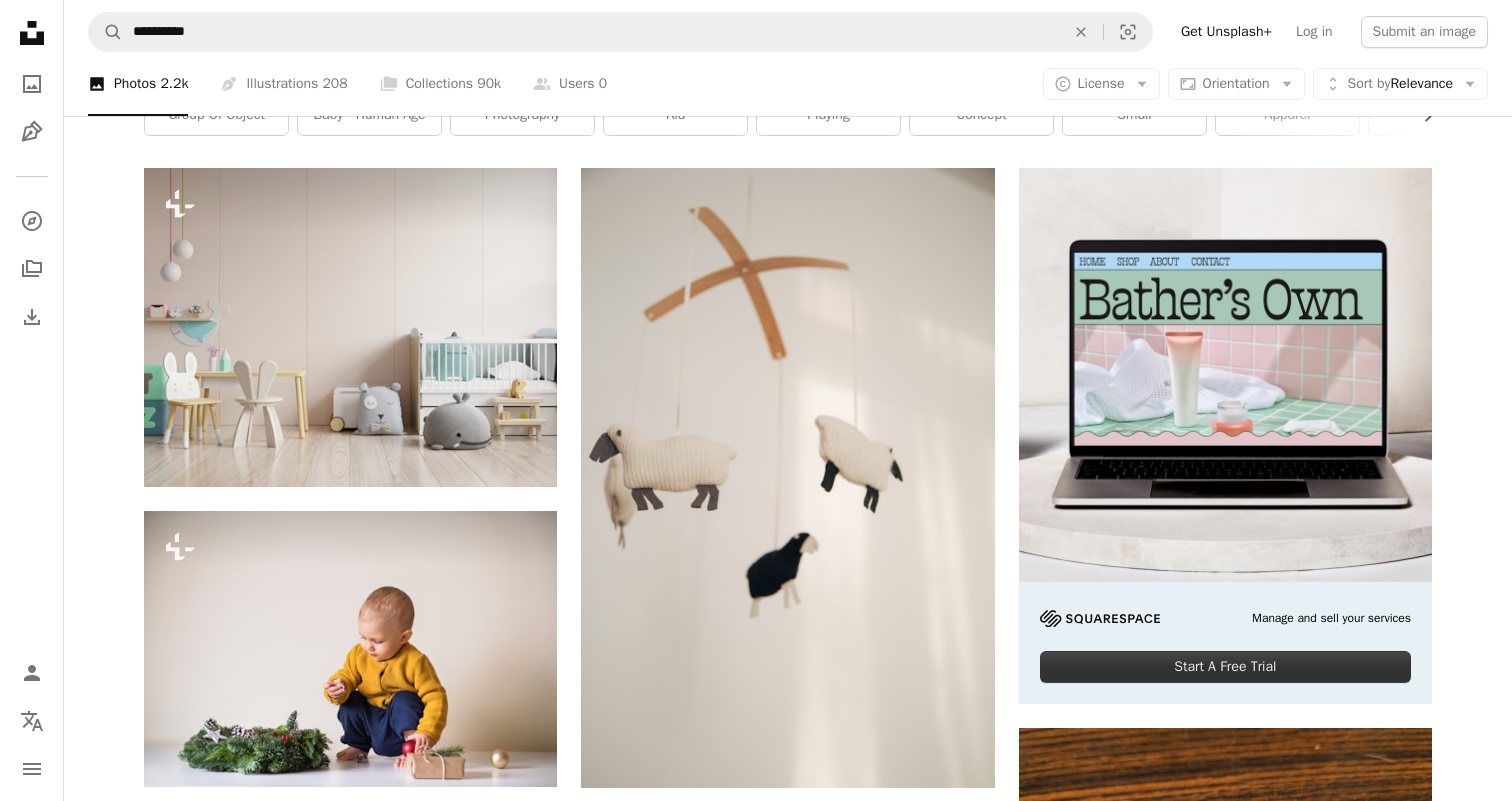 type on "**********" 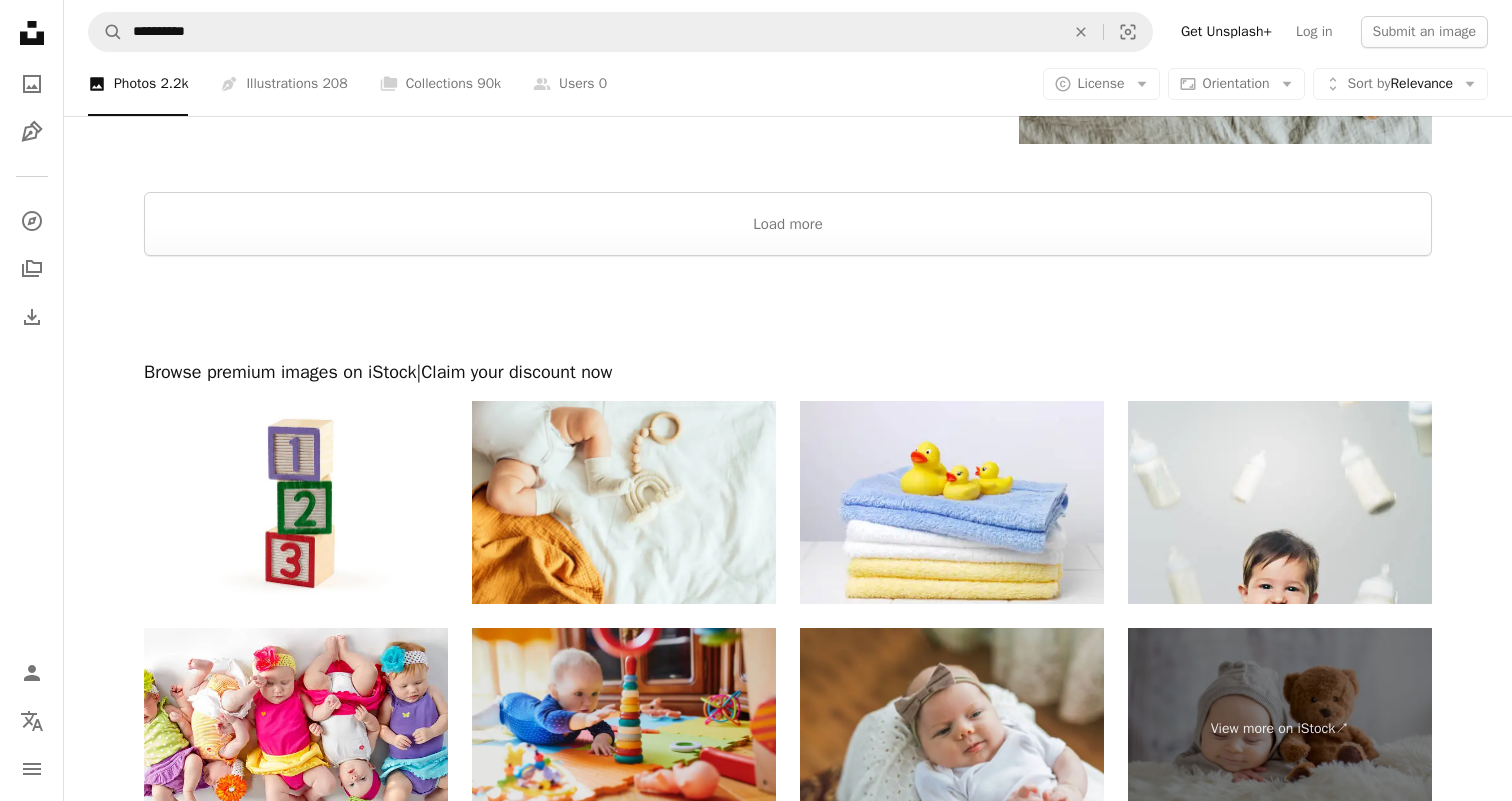 scroll, scrollTop: 3602, scrollLeft: 0, axis: vertical 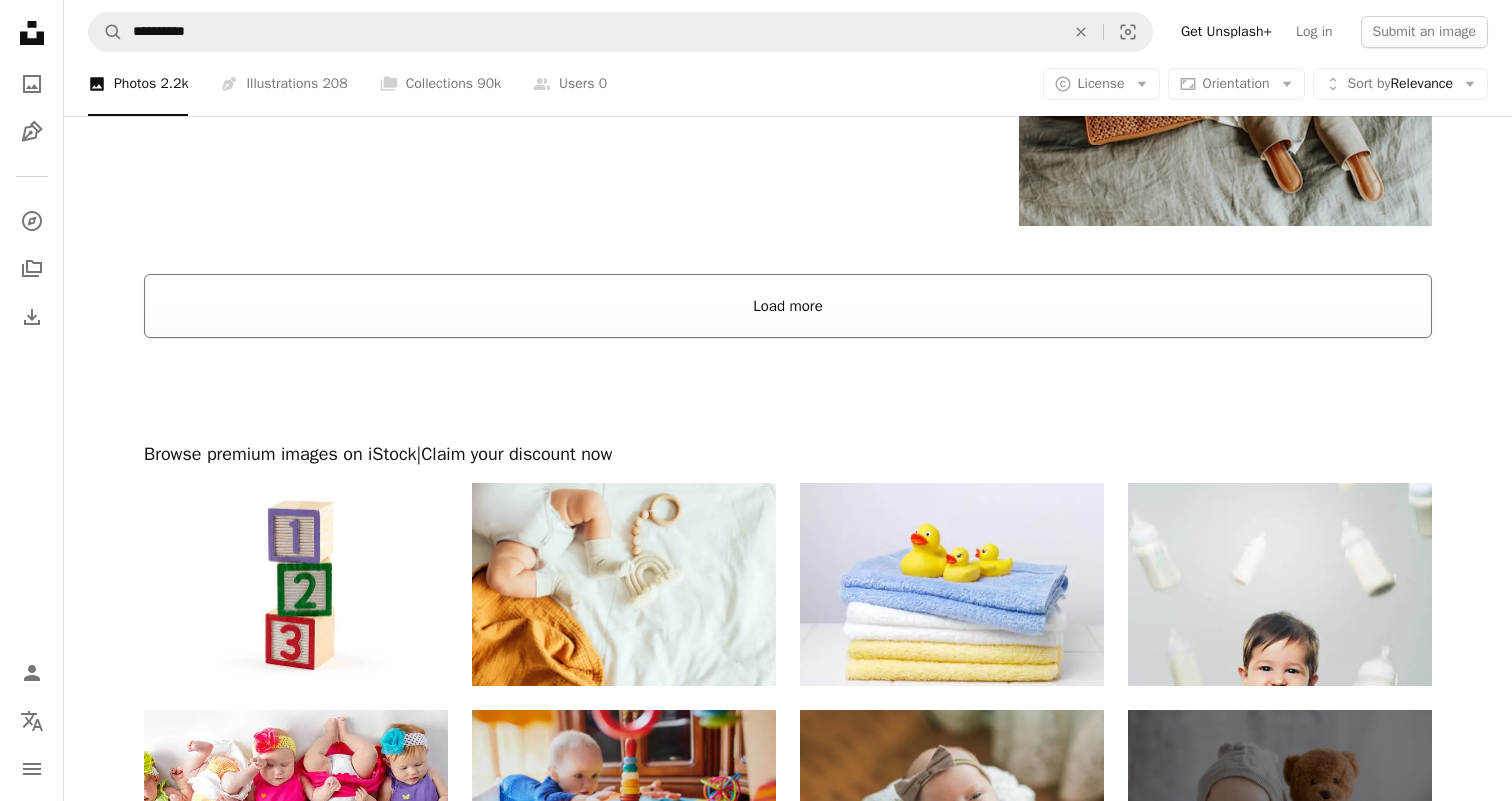 click on "Load more" at bounding box center (788, 306) 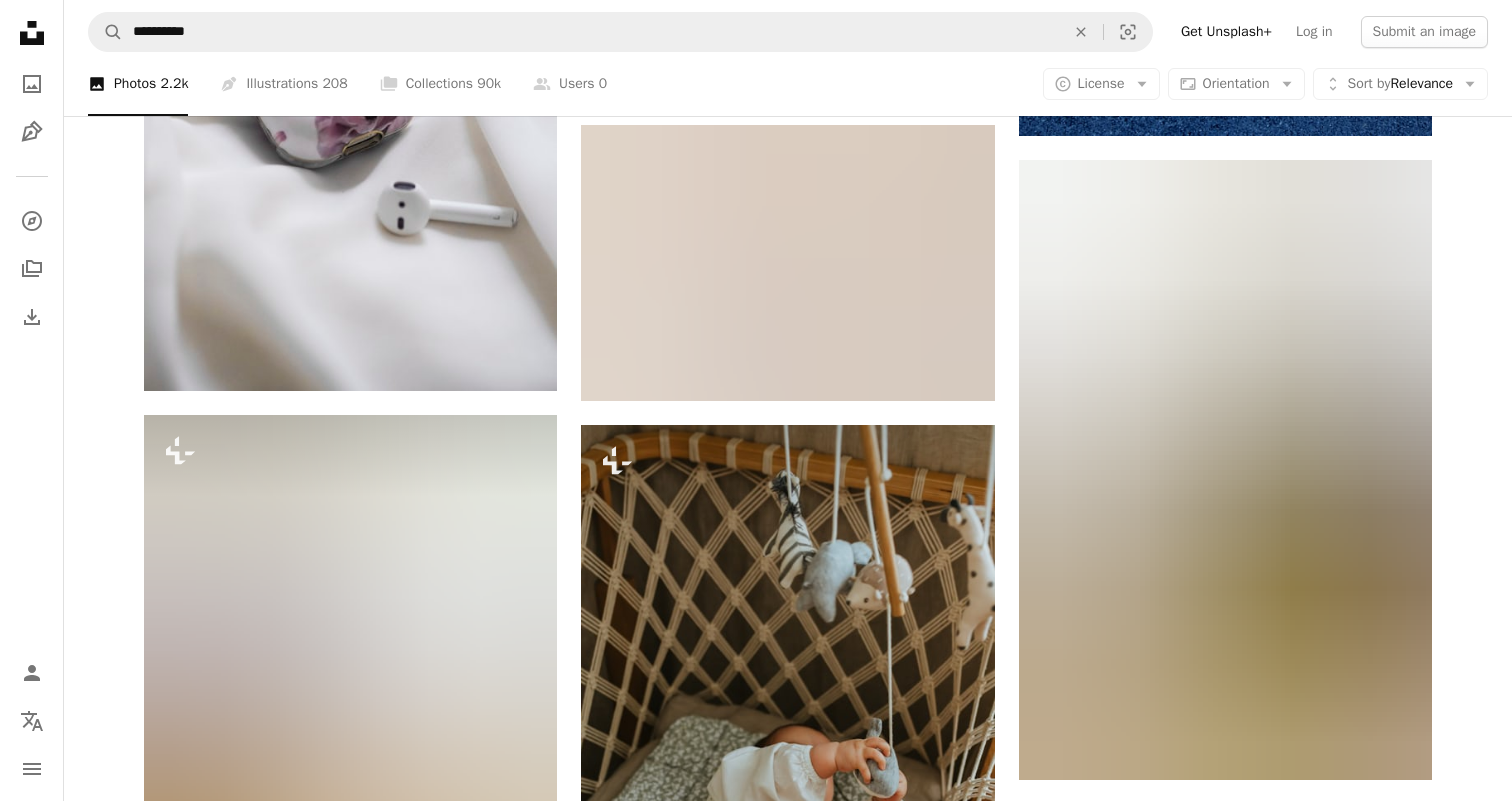 scroll, scrollTop: 18782, scrollLeft: 0, axis: vertical 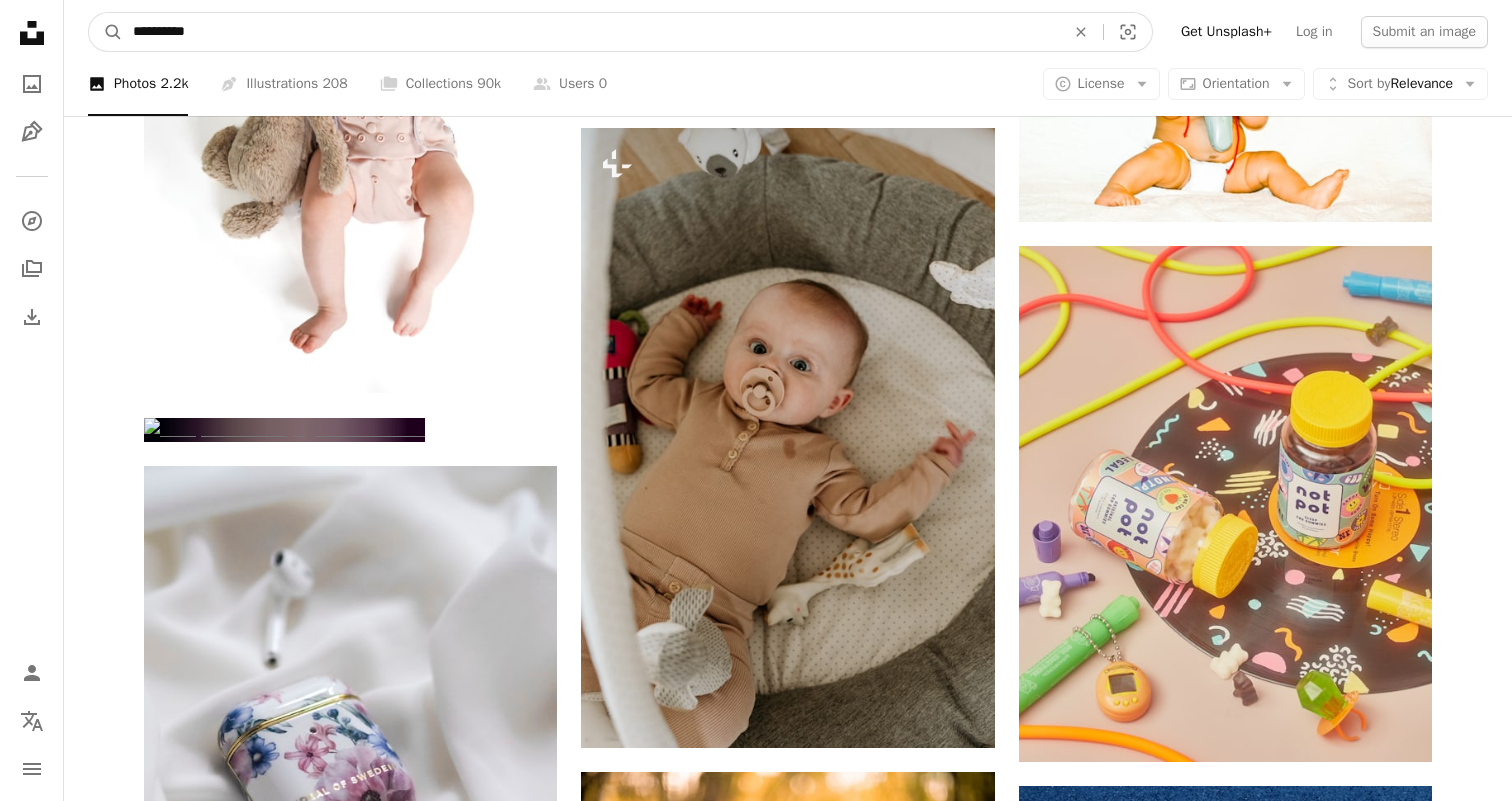 click on "**********" at bounding box center [591, 32] 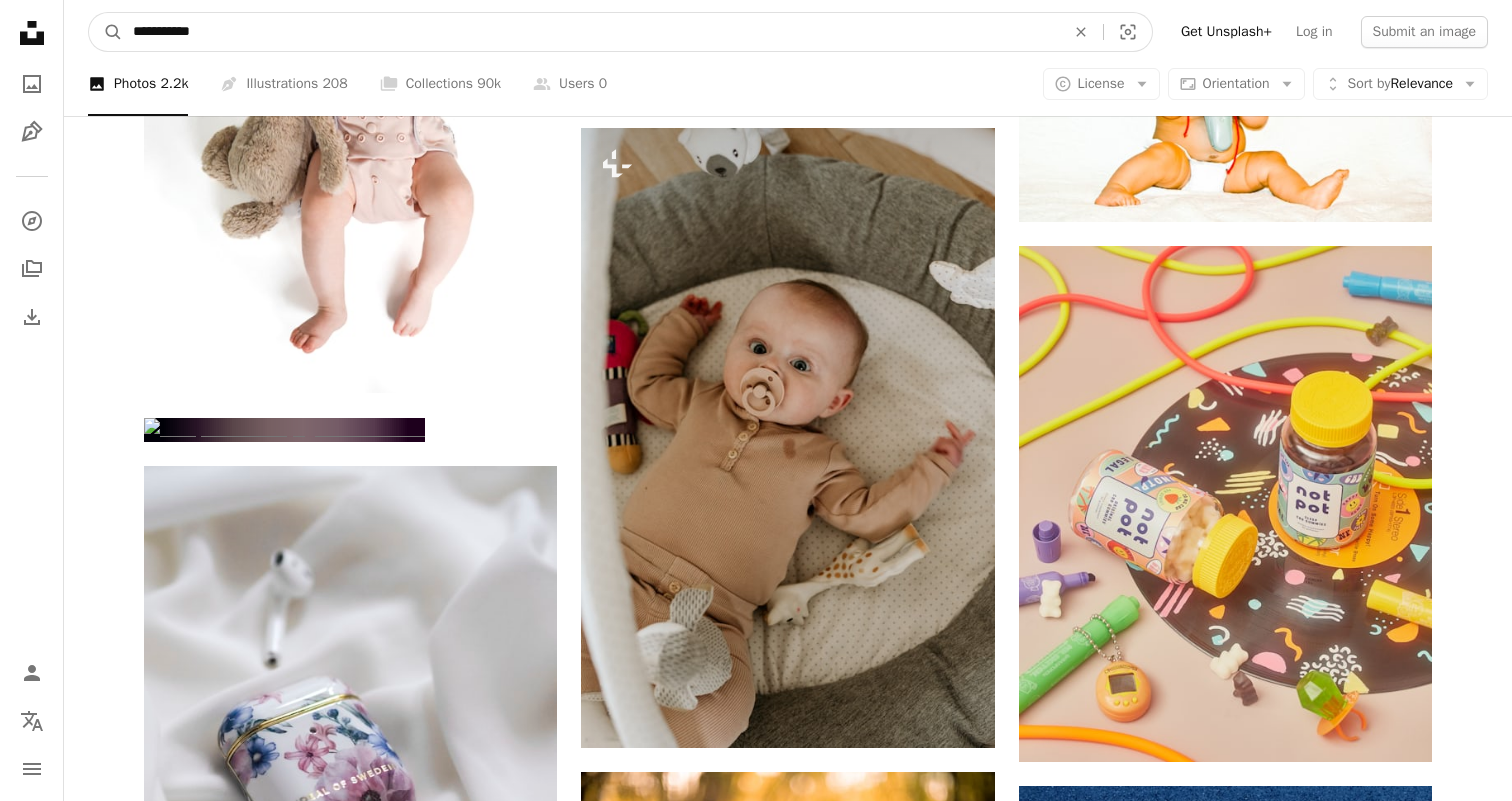 type on "**********" 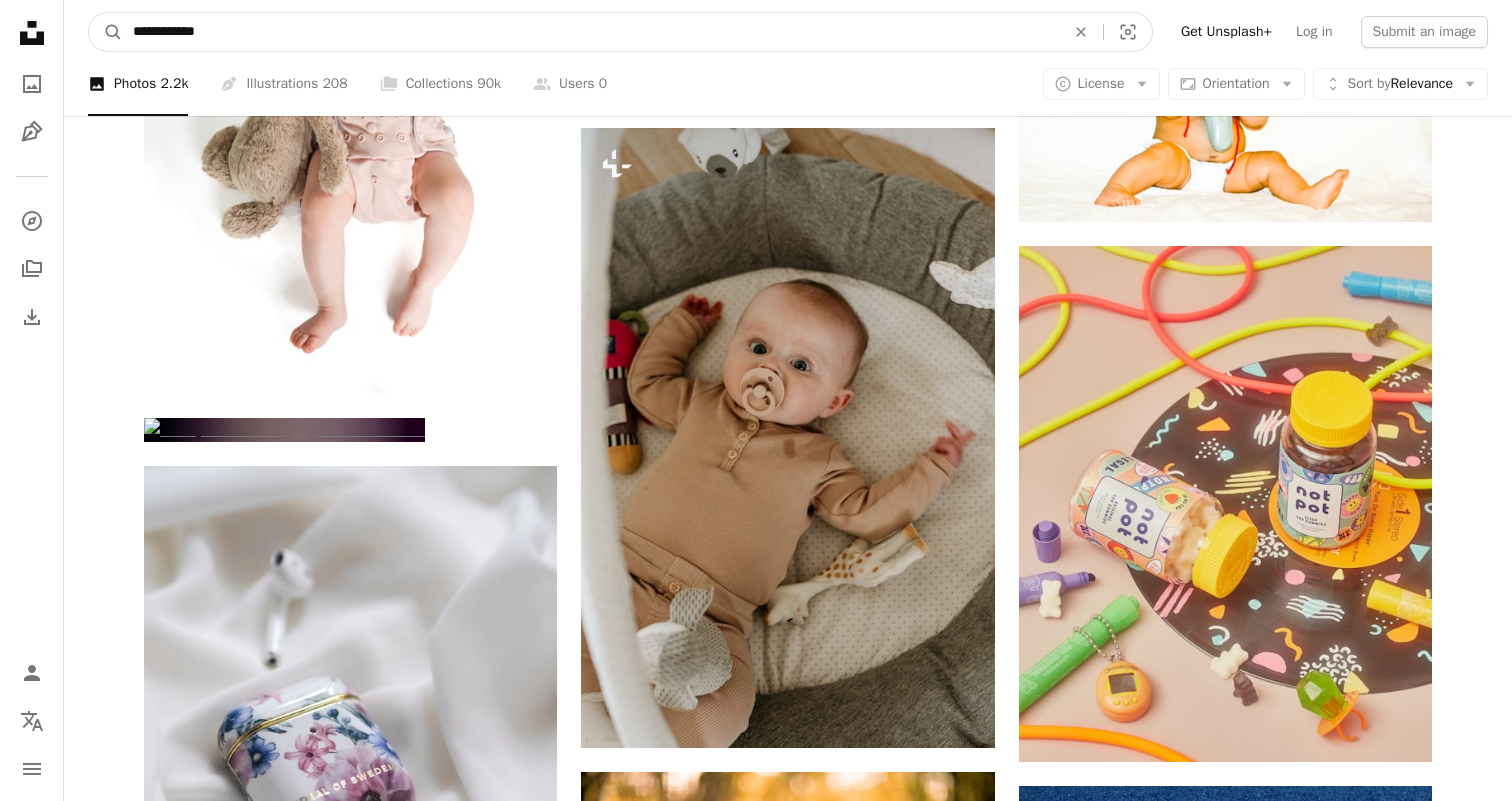 click on "A magnifying glass" at bounding box center (106, 32) 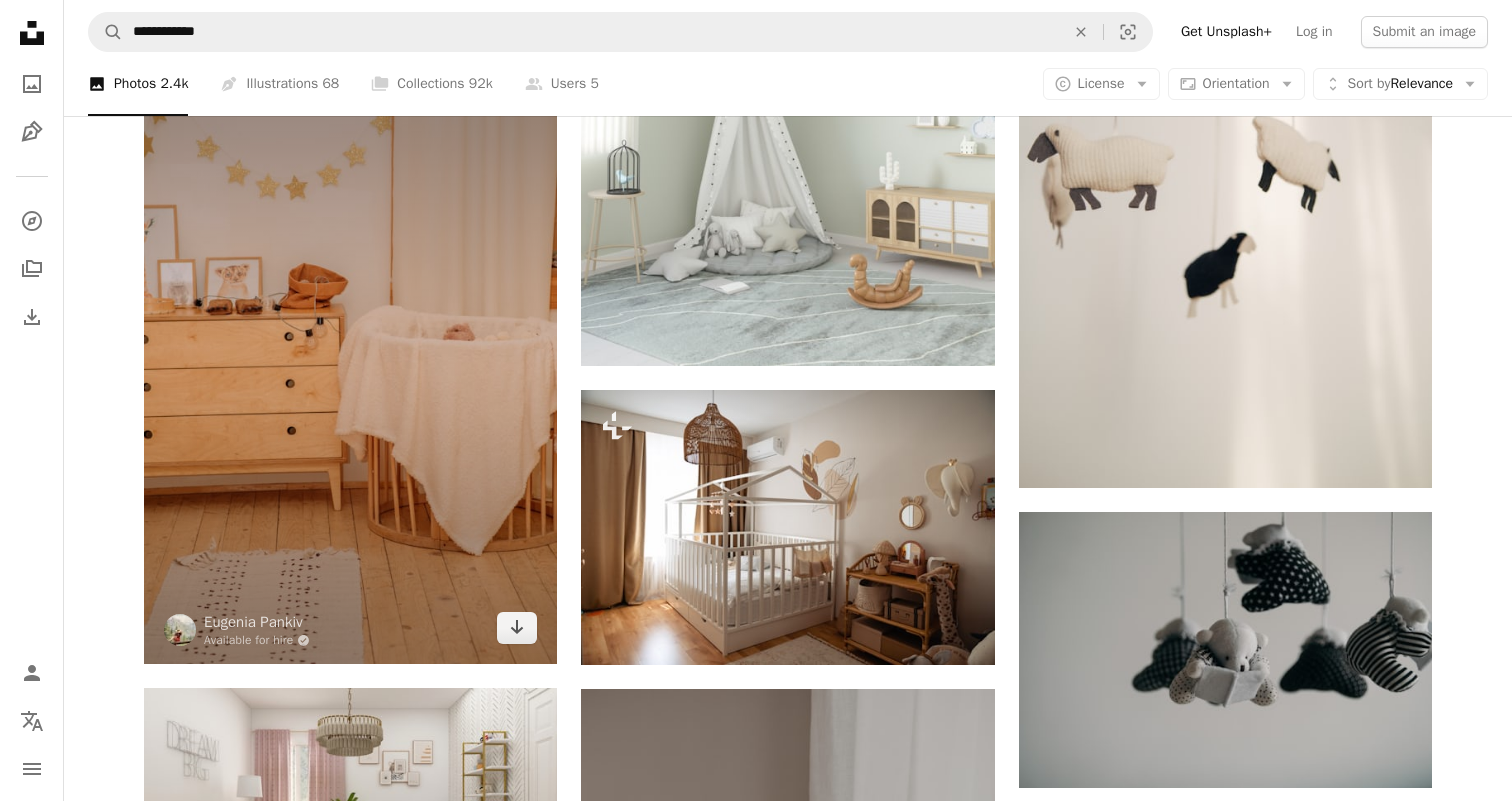 scroll, scrollTop: 1219, scrollLeft: 0, axis: vertical 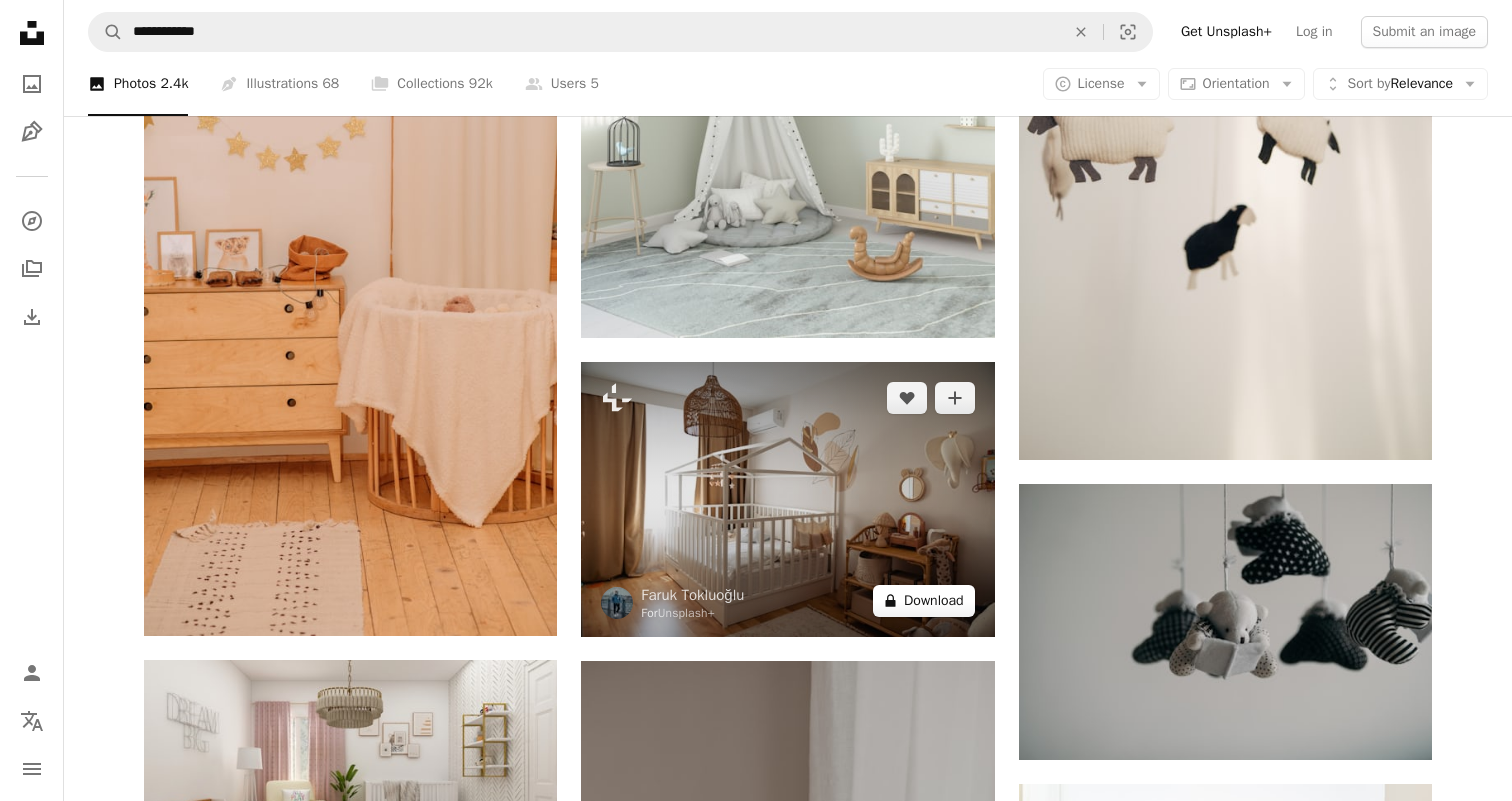 click on "A lock Download" at bounding box center [924, 601] 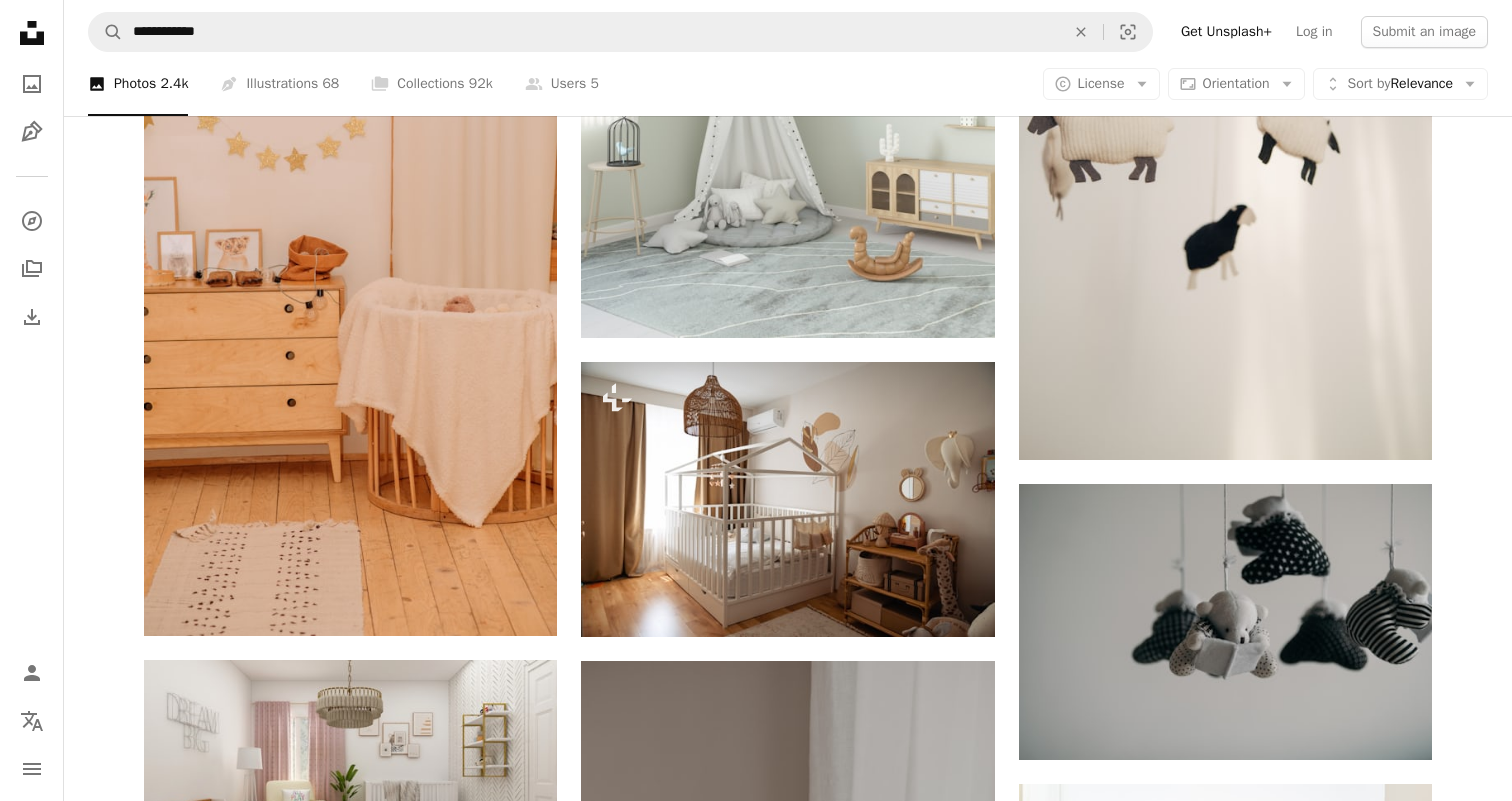 click on "An X shape Premium, ready to use images. Get unlimited access. A plus sign Members-only content added monthly A plus sign Unlimited royalty-free downloads A plus sign Illustrations  New A plus sign Enhanced legal protections yearly 62%  off monthly £16   £6 GBP per month * Get  Unsplash+ * When paid annually, billed upfront  £72 Taxes where applicable. Renews automatically. Cancel anytime." at bounding box center [756, 4263] 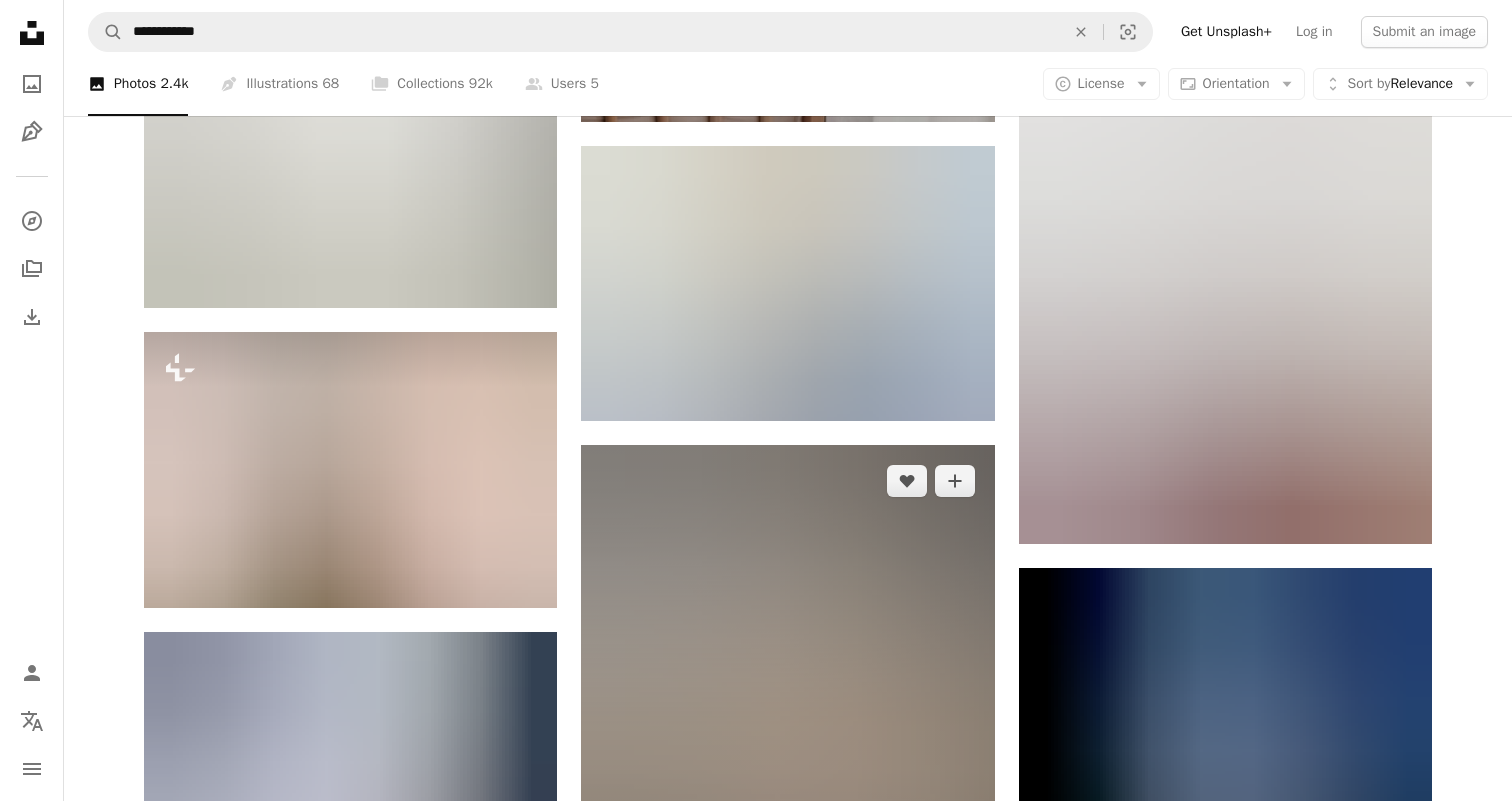 scroll, scrollTop: 2332, scrollLeft: 0, axis: vertical 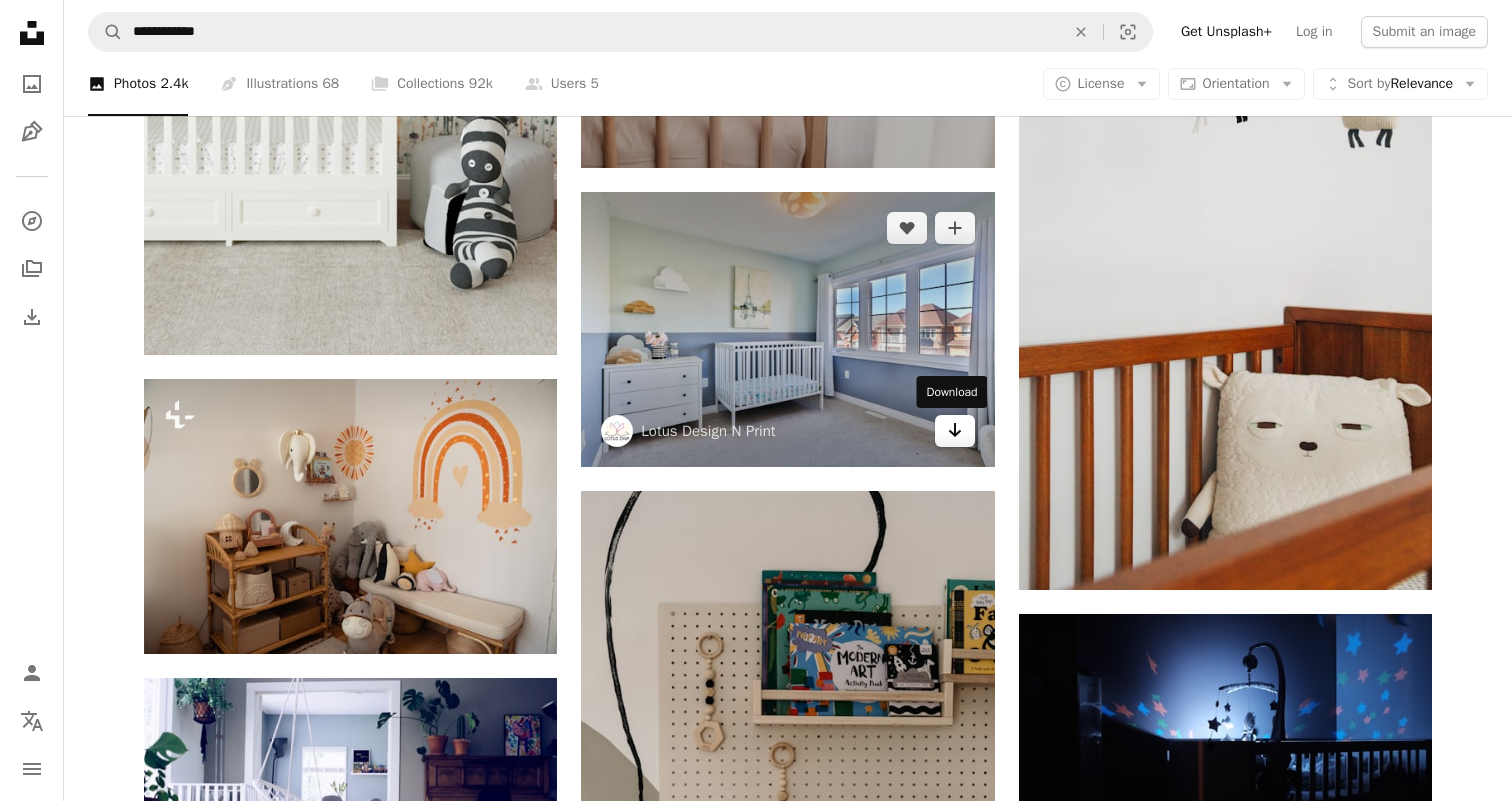 click on "Arrow pointing down" 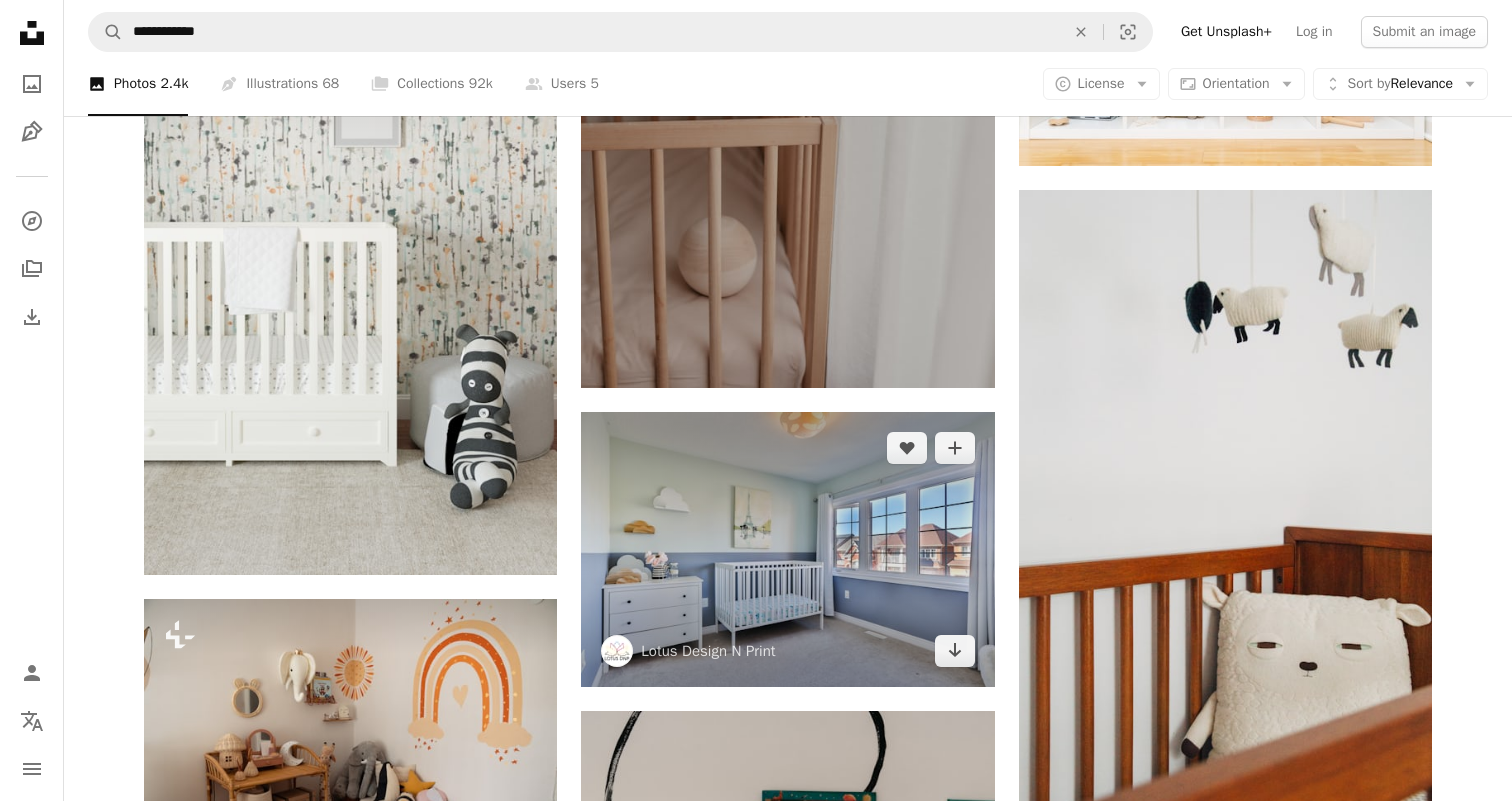 scroll, scrollTop: 1988, scrollLeft: 0, axis: vertical 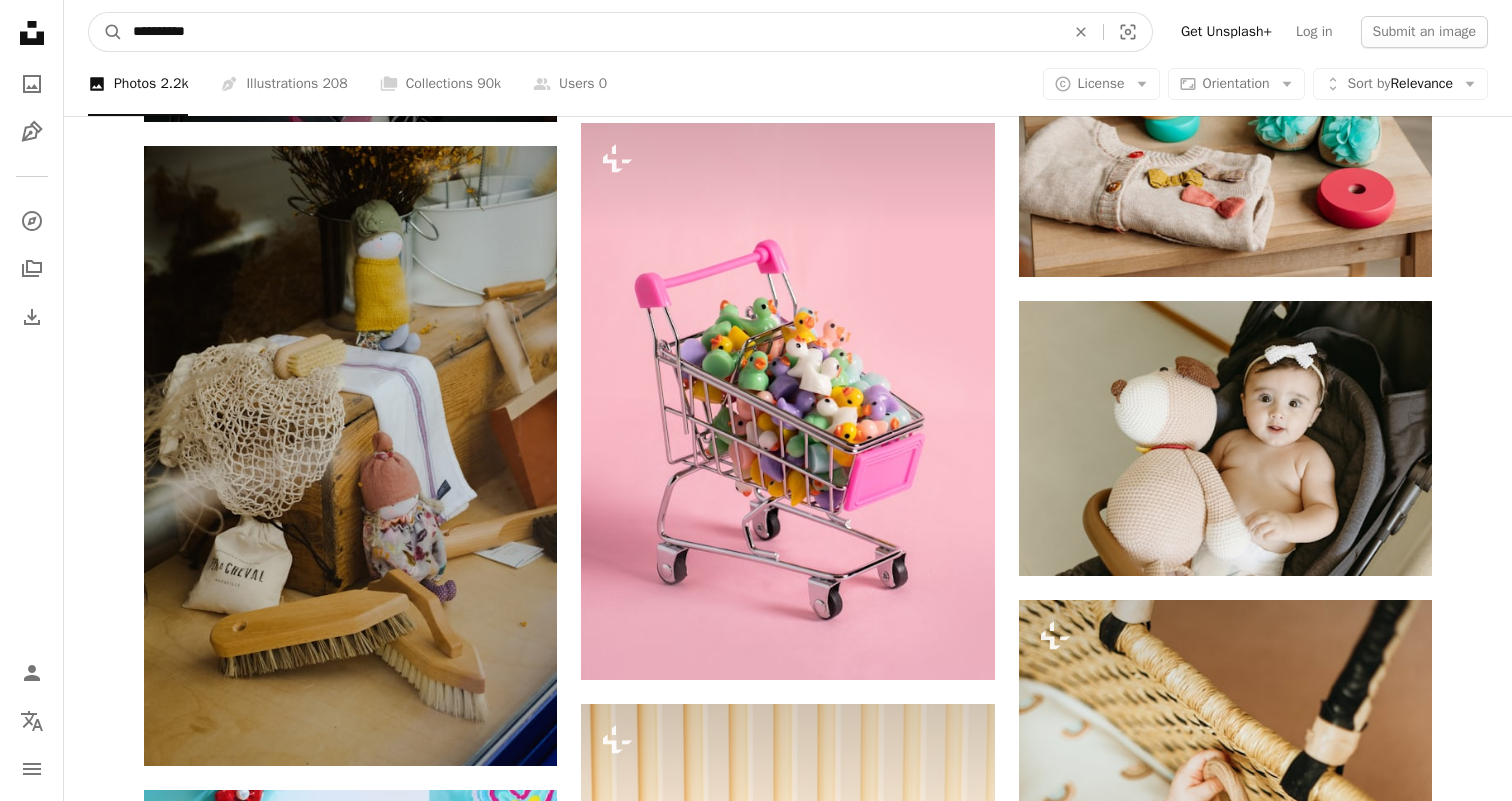 click on "**********" at bounding box center (591, 32) 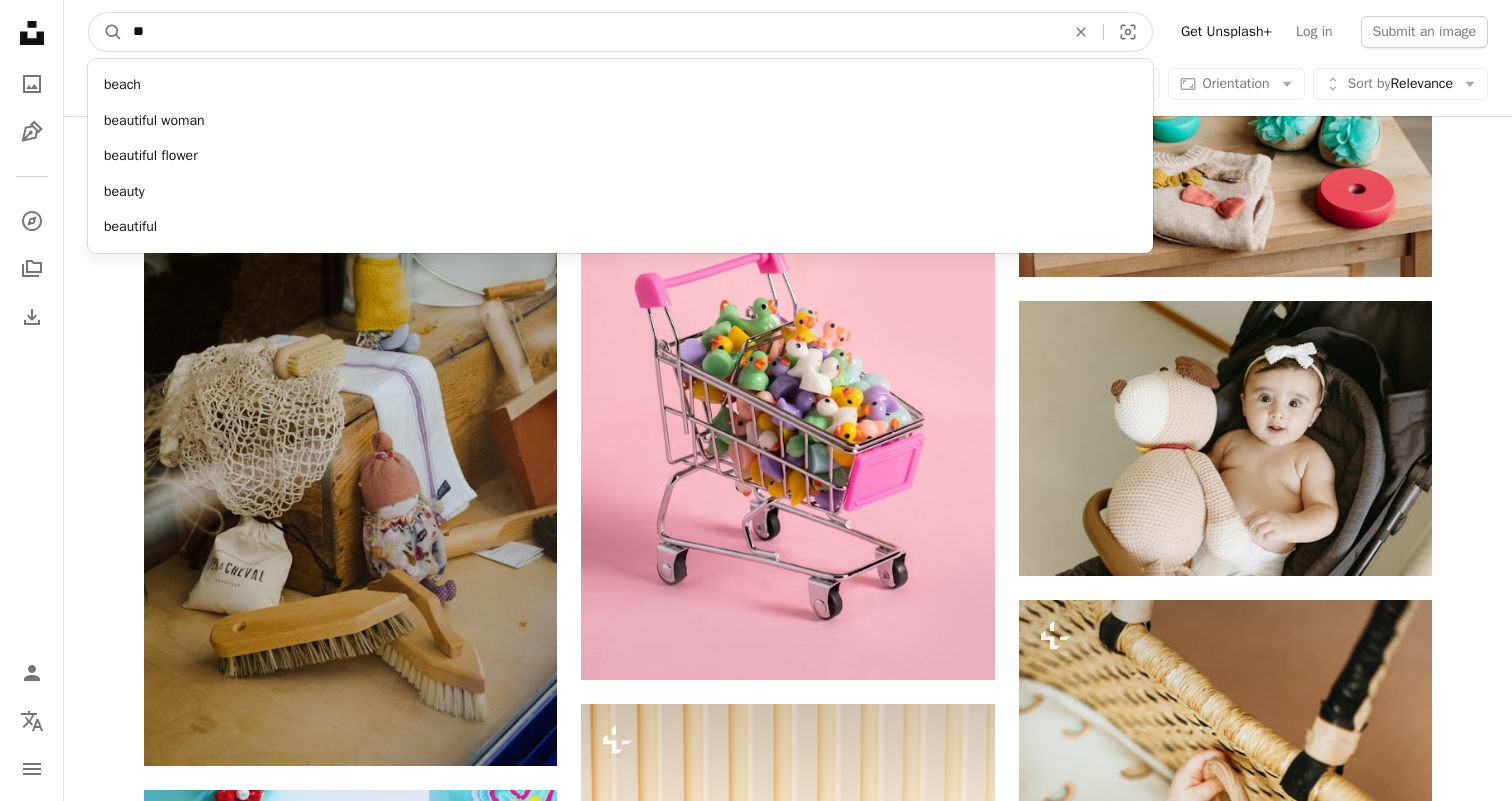 type on "*" 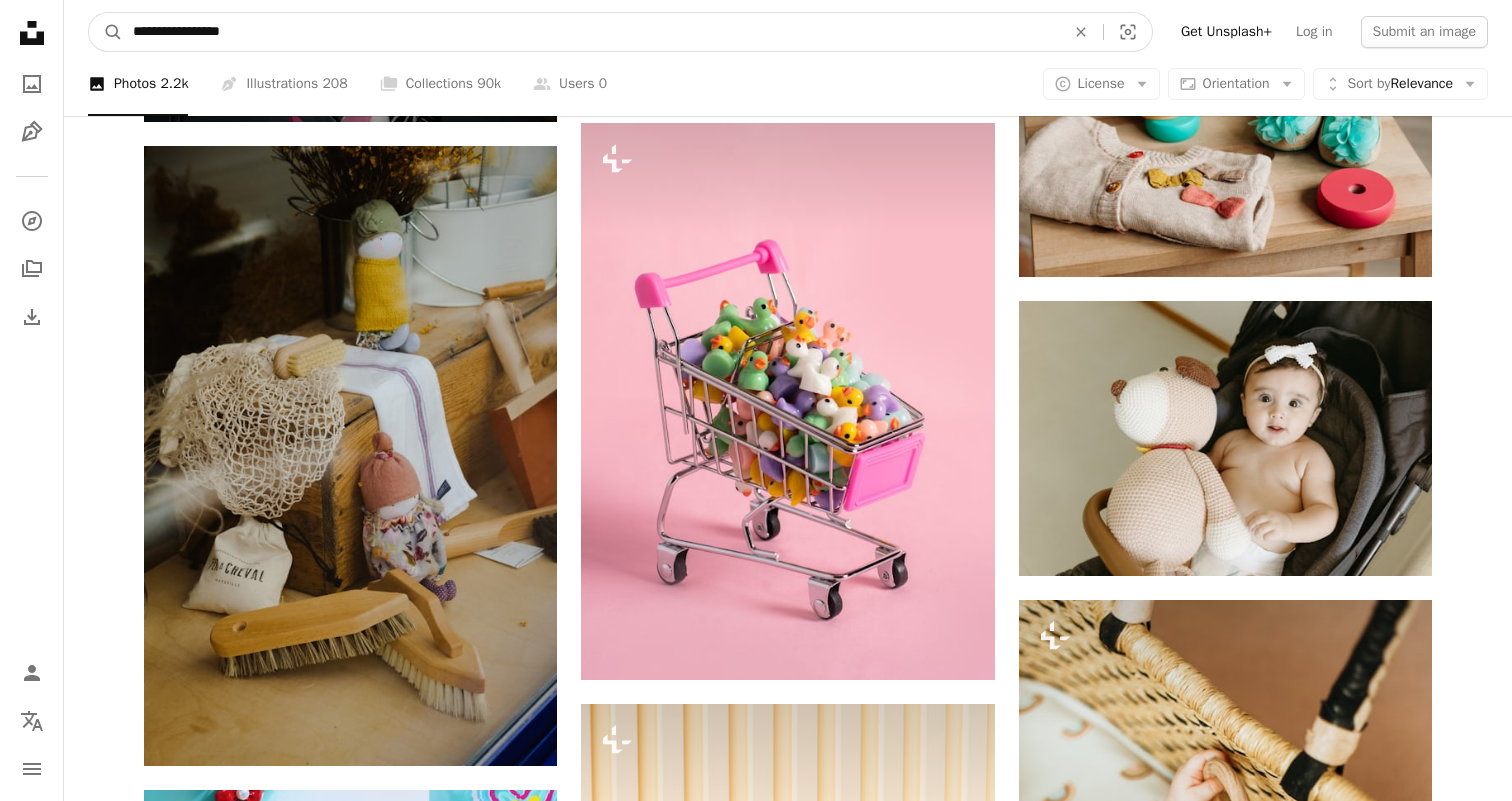 type on "**********" 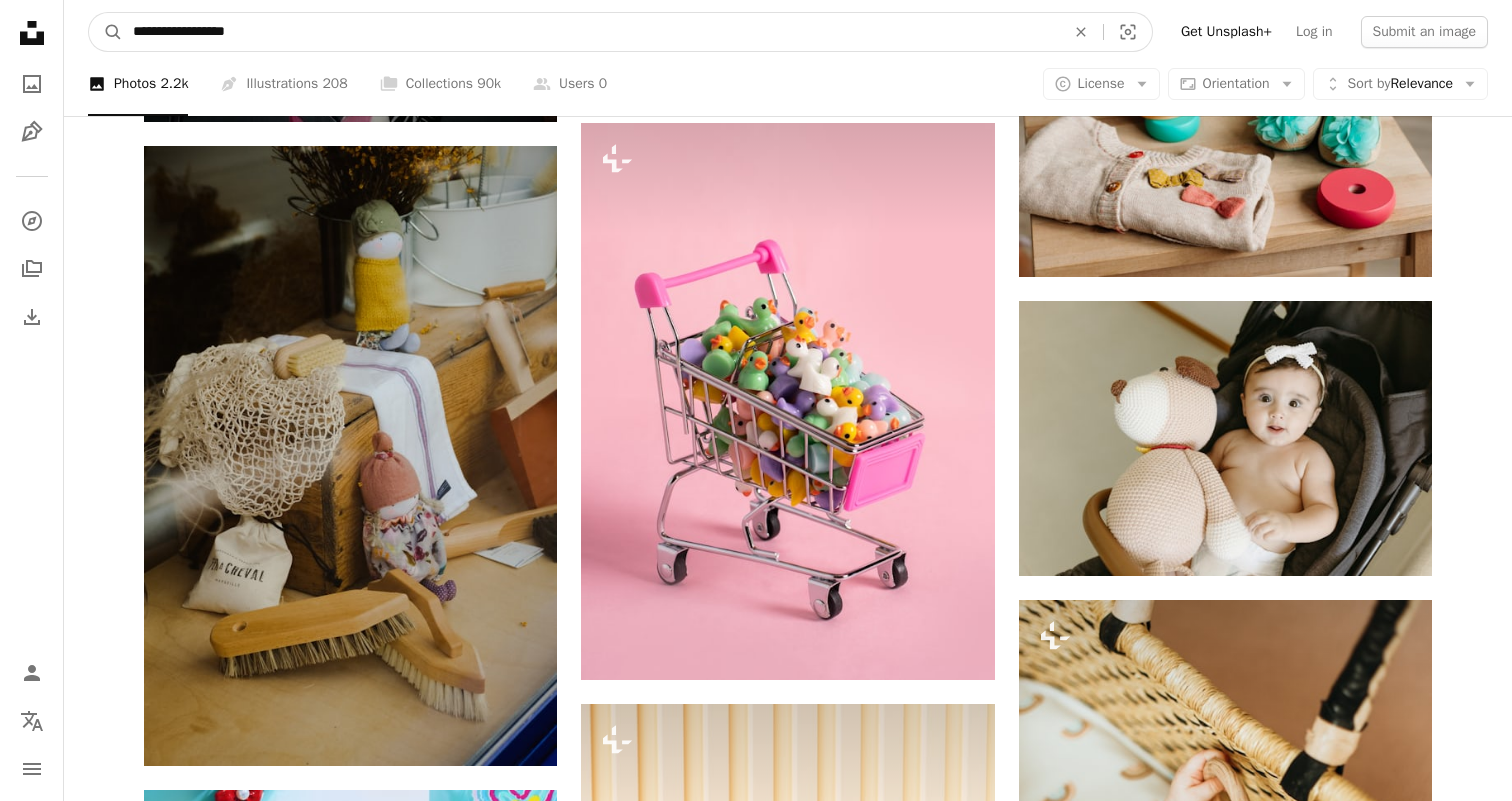 click on "A magnifying glass" at bounding box center (106, 32) 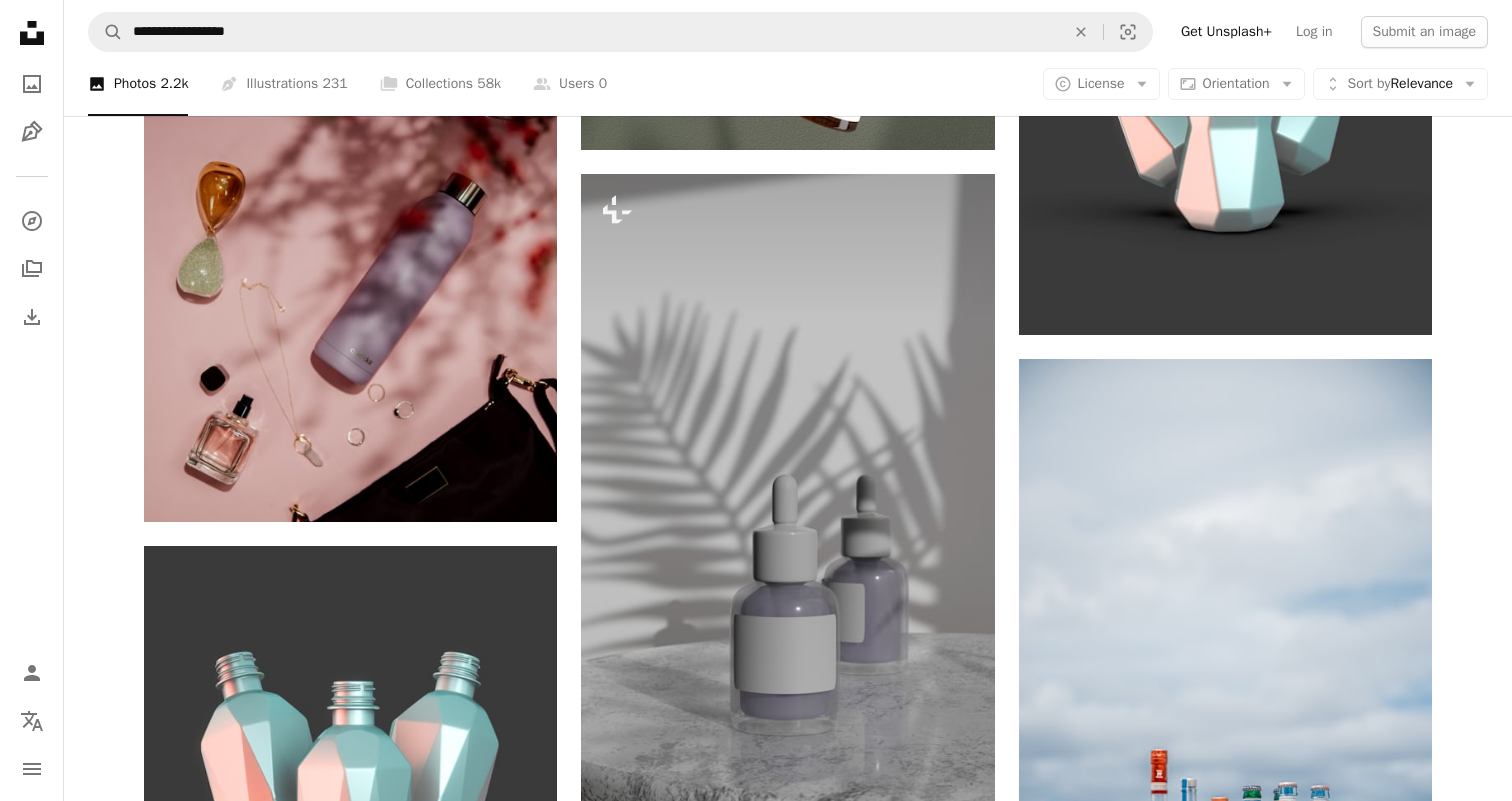 scroll, scrollTop: 1871, scrollLeft: 0, axis: vertical 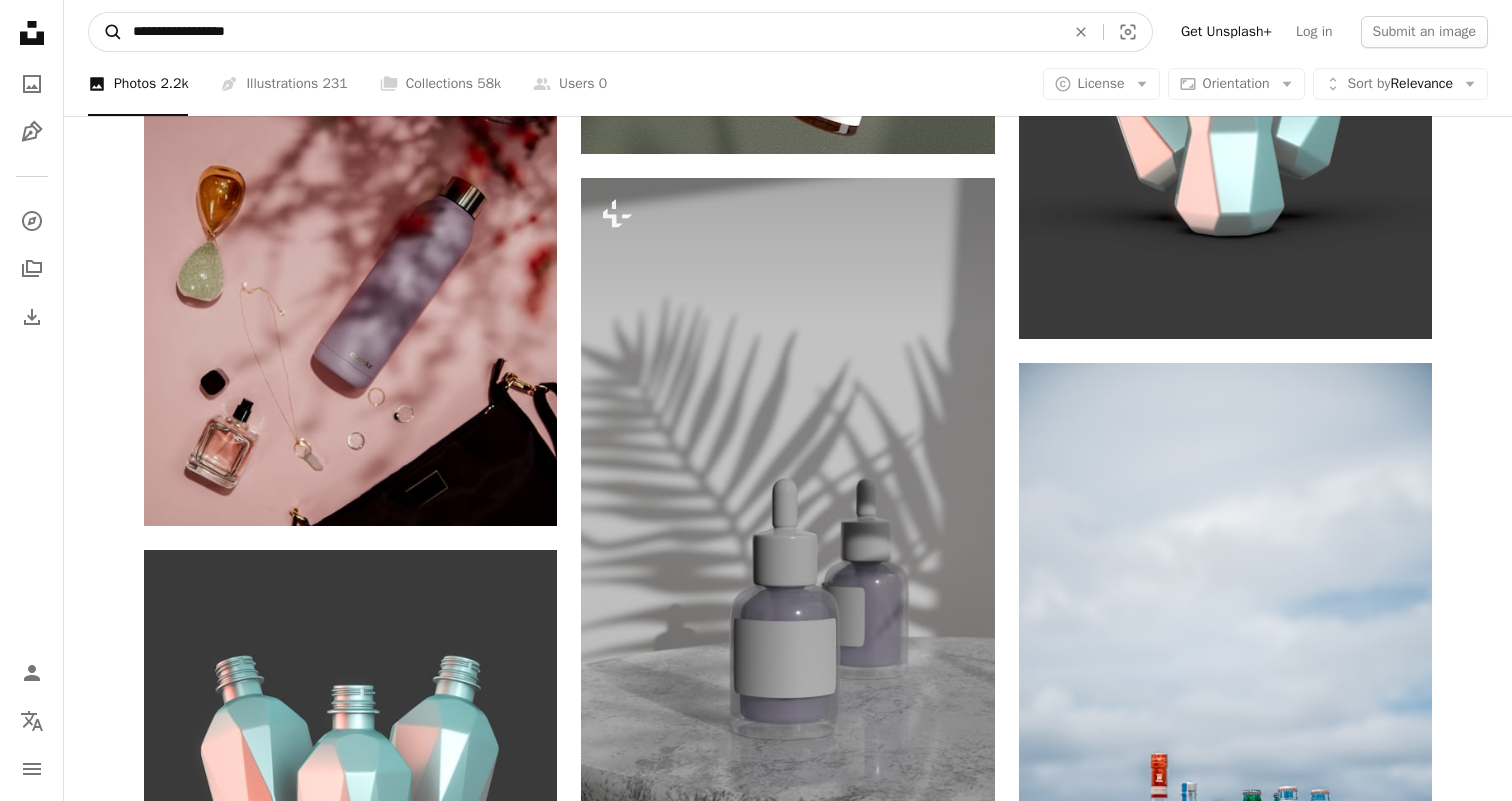 drag, startPoint x: 297, startPoint y: 28, endPoint x: 101, endPoint y: 25, distance: 196.02296 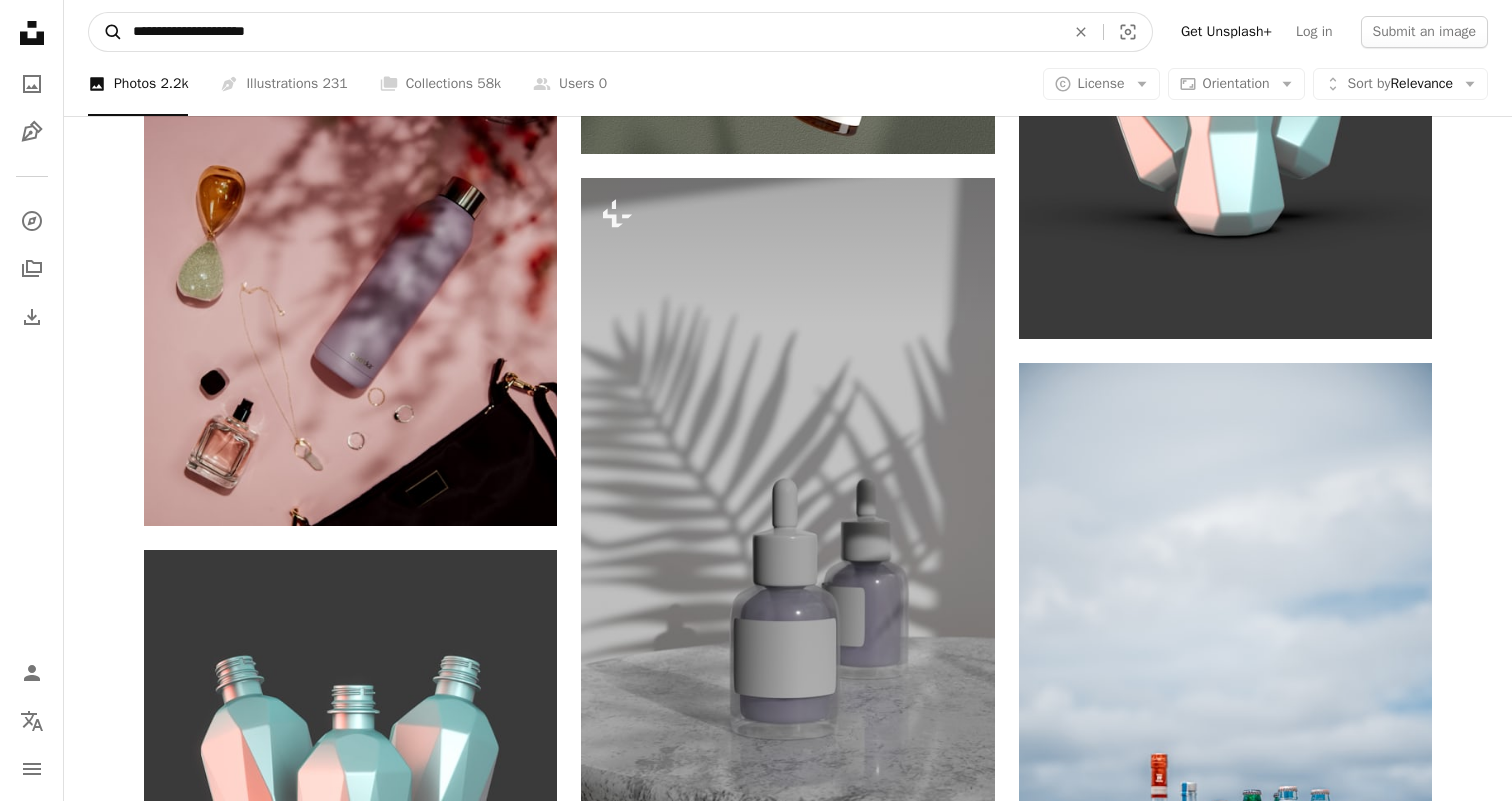 type on "**********" 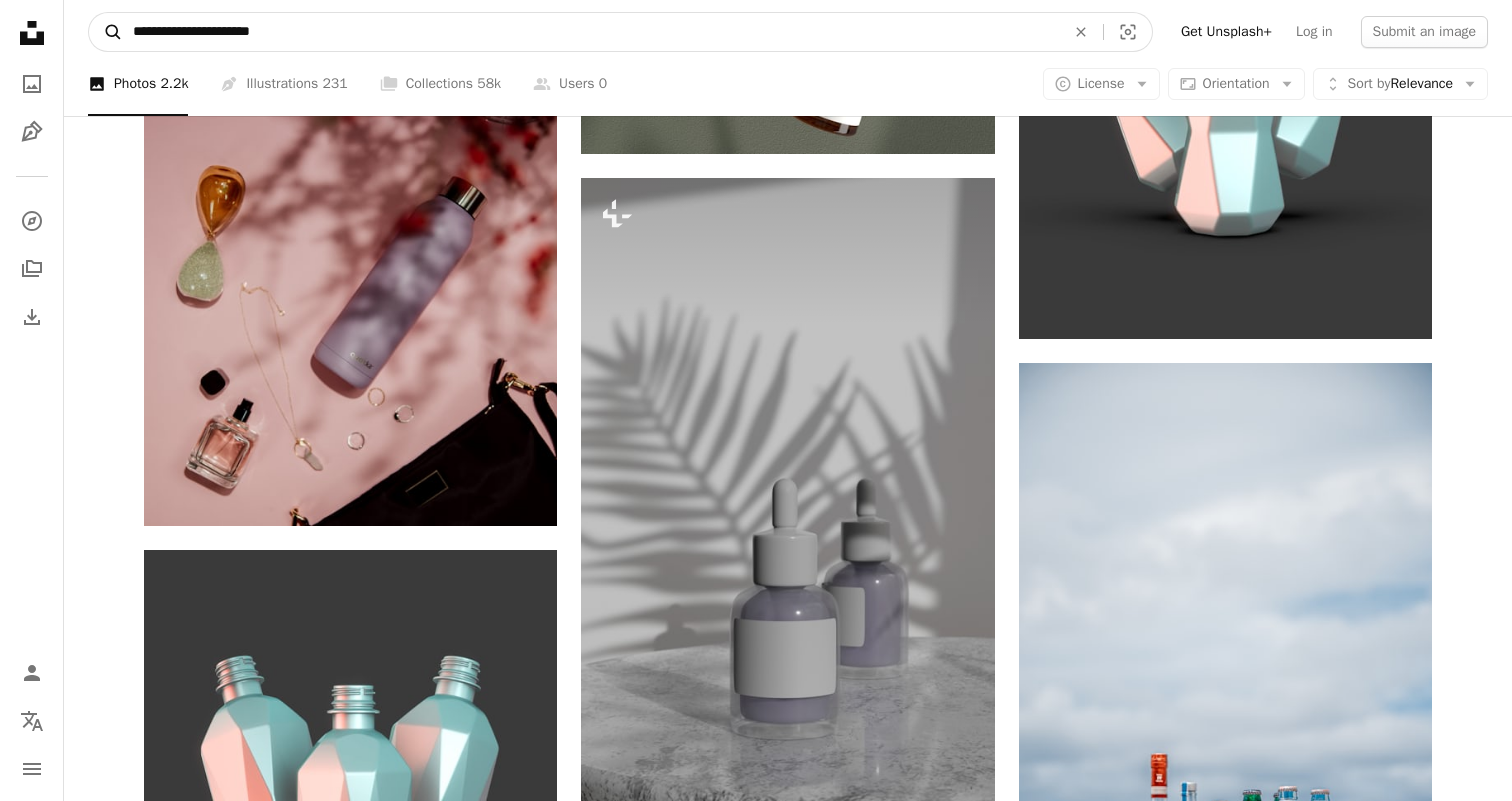 click on "A magnifying glass" at bounding box center (106, 32) 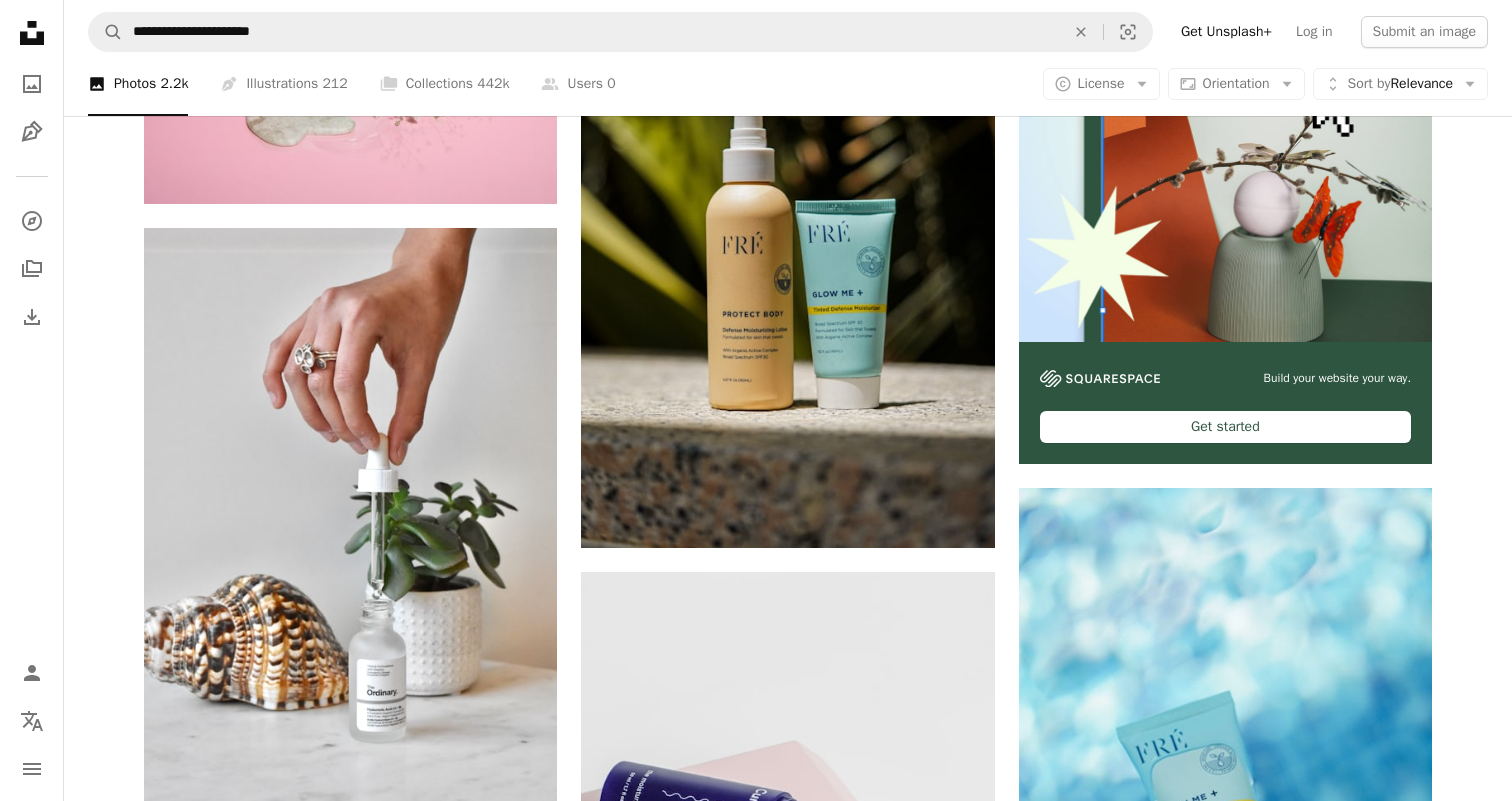 scroll, scrollTop: 0, scrollLeft: 0, axis: both 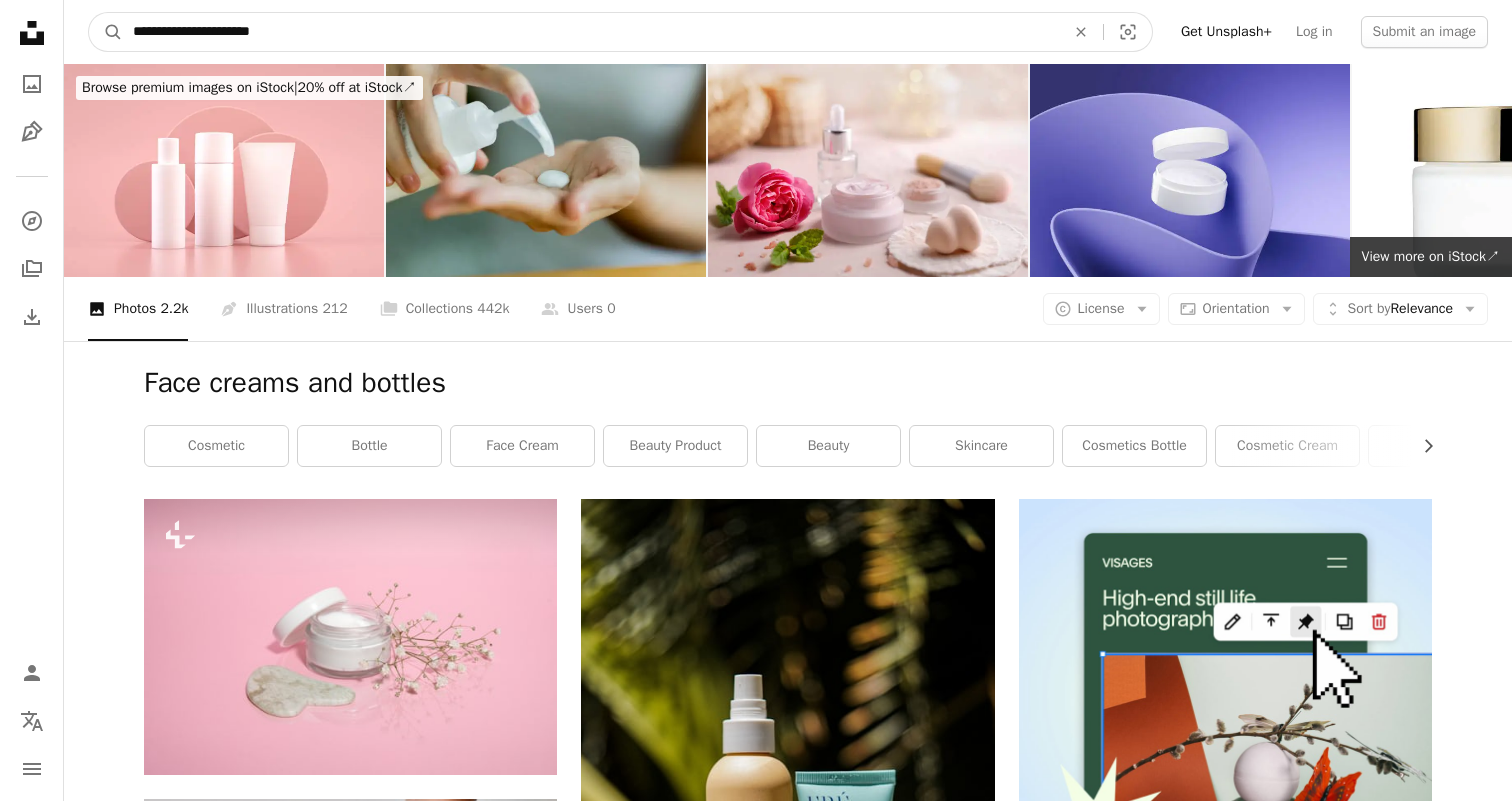 drag, startPoint x: 301, startPoint y: 40, endPoint x: 133, endPoint y: 38, distance: 168.0119 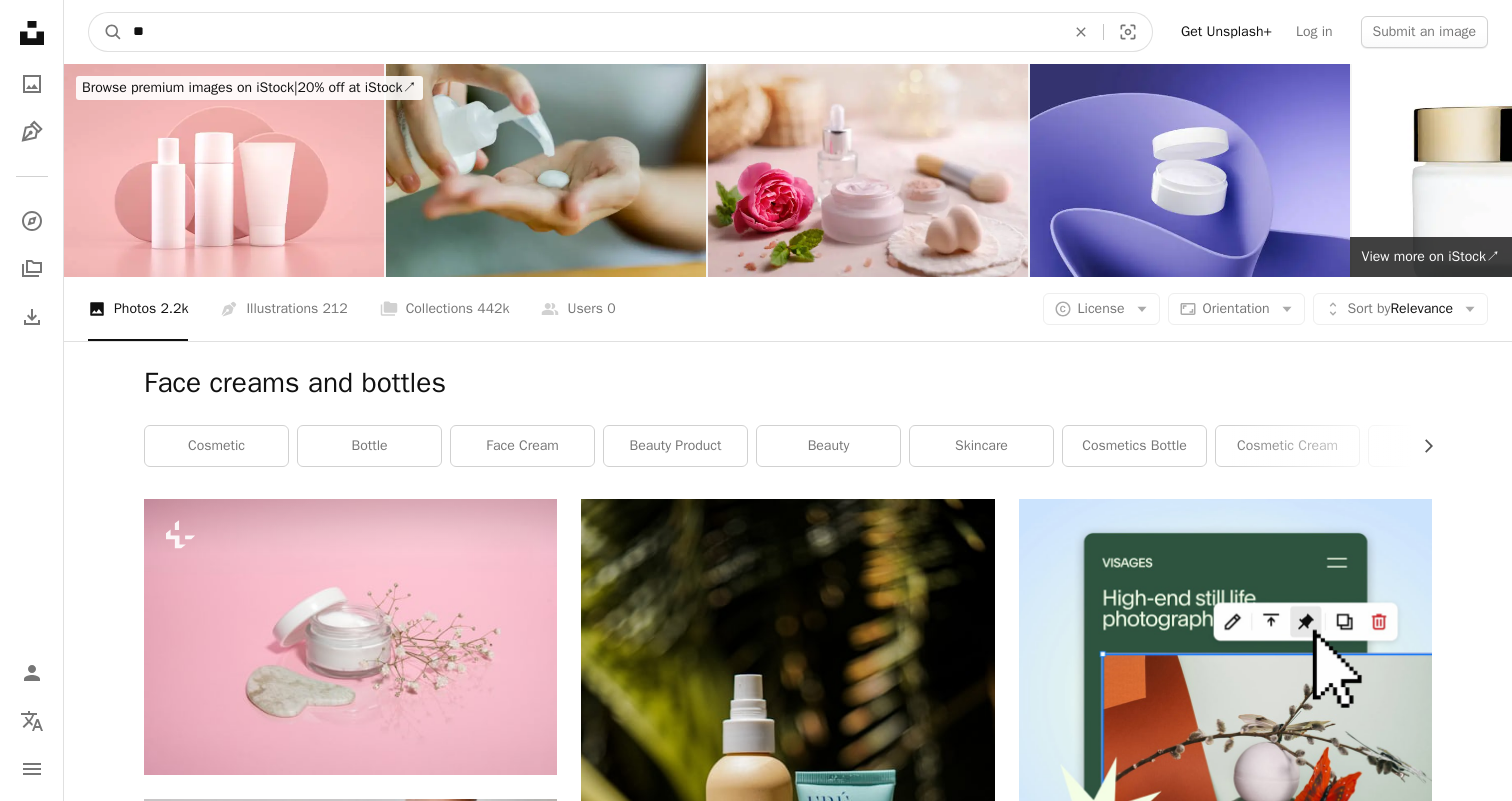 type on "*" 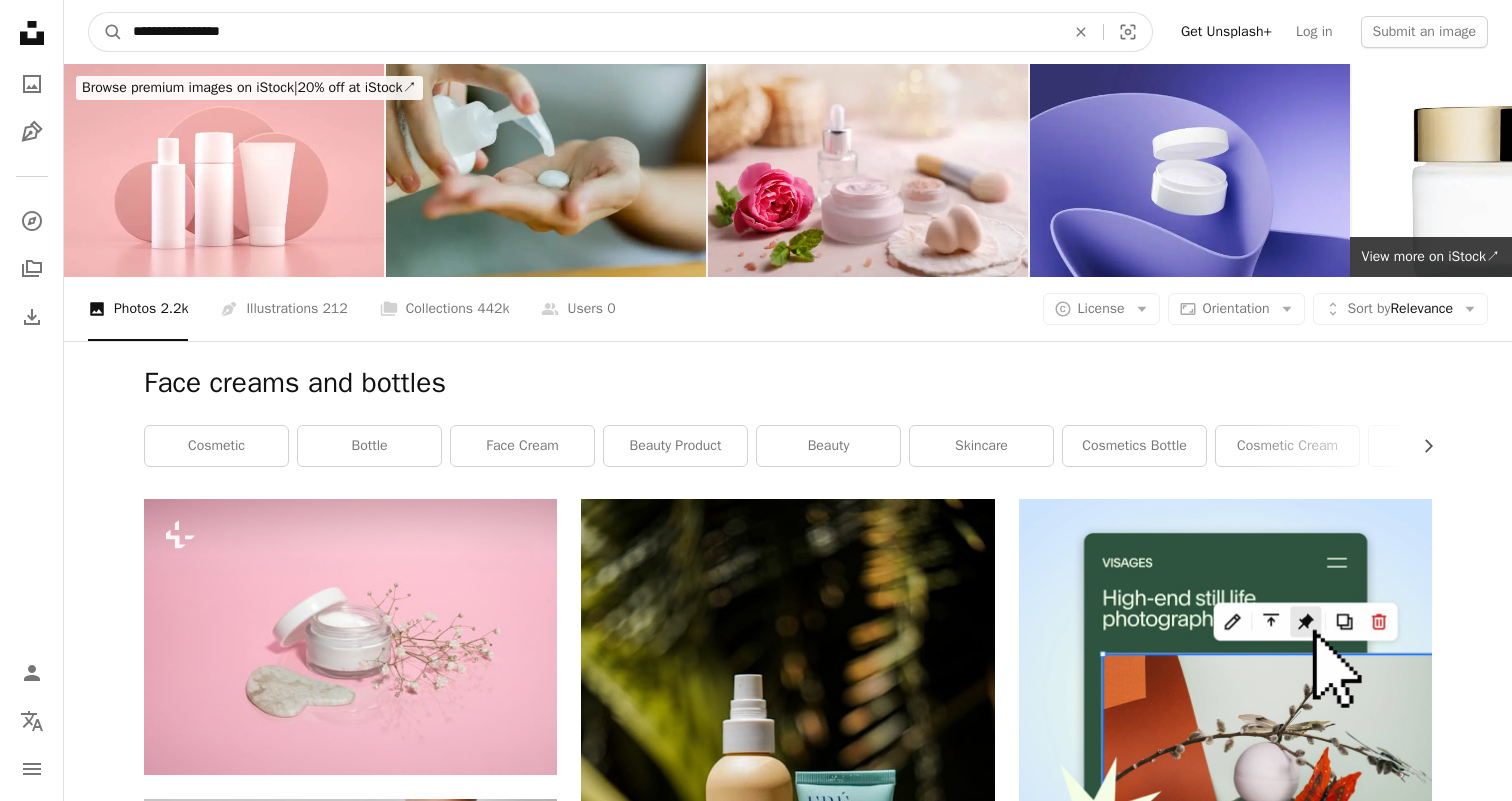 type on "**********" 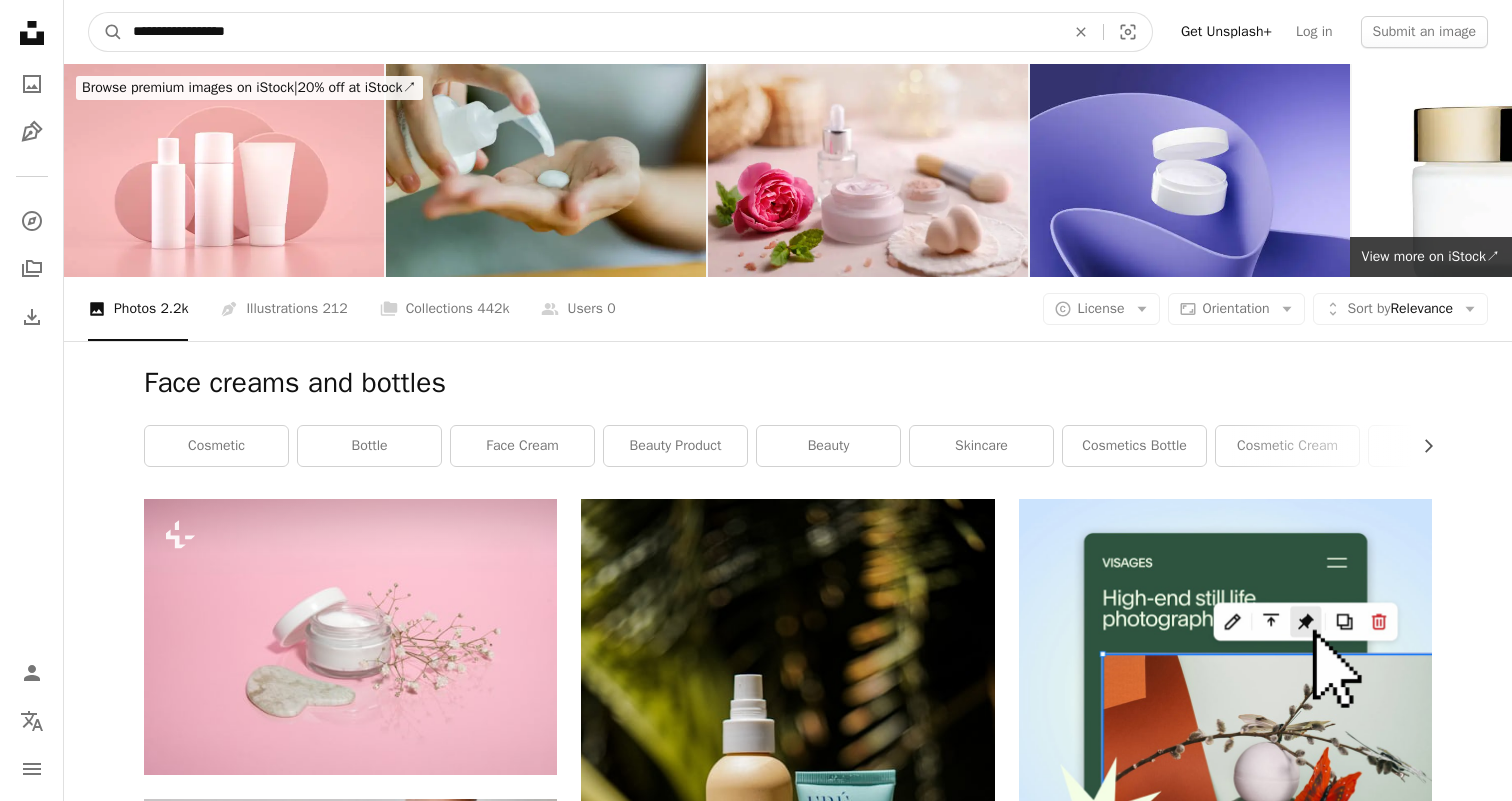 click on "A magnifying glass" at bounding box center (106, 32) 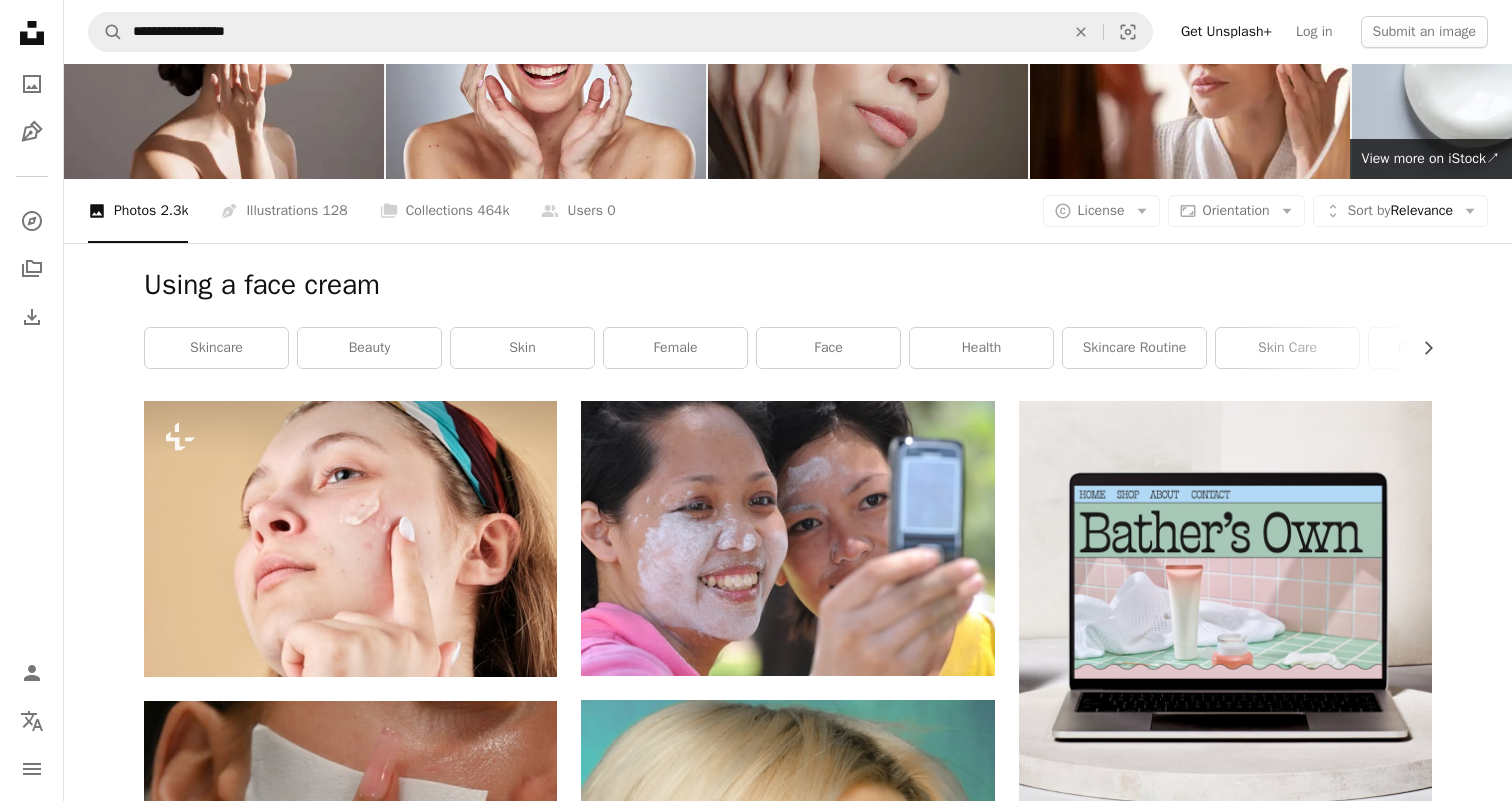 scroll, scrollTop: 0, scrollLeft: 0, axis: both 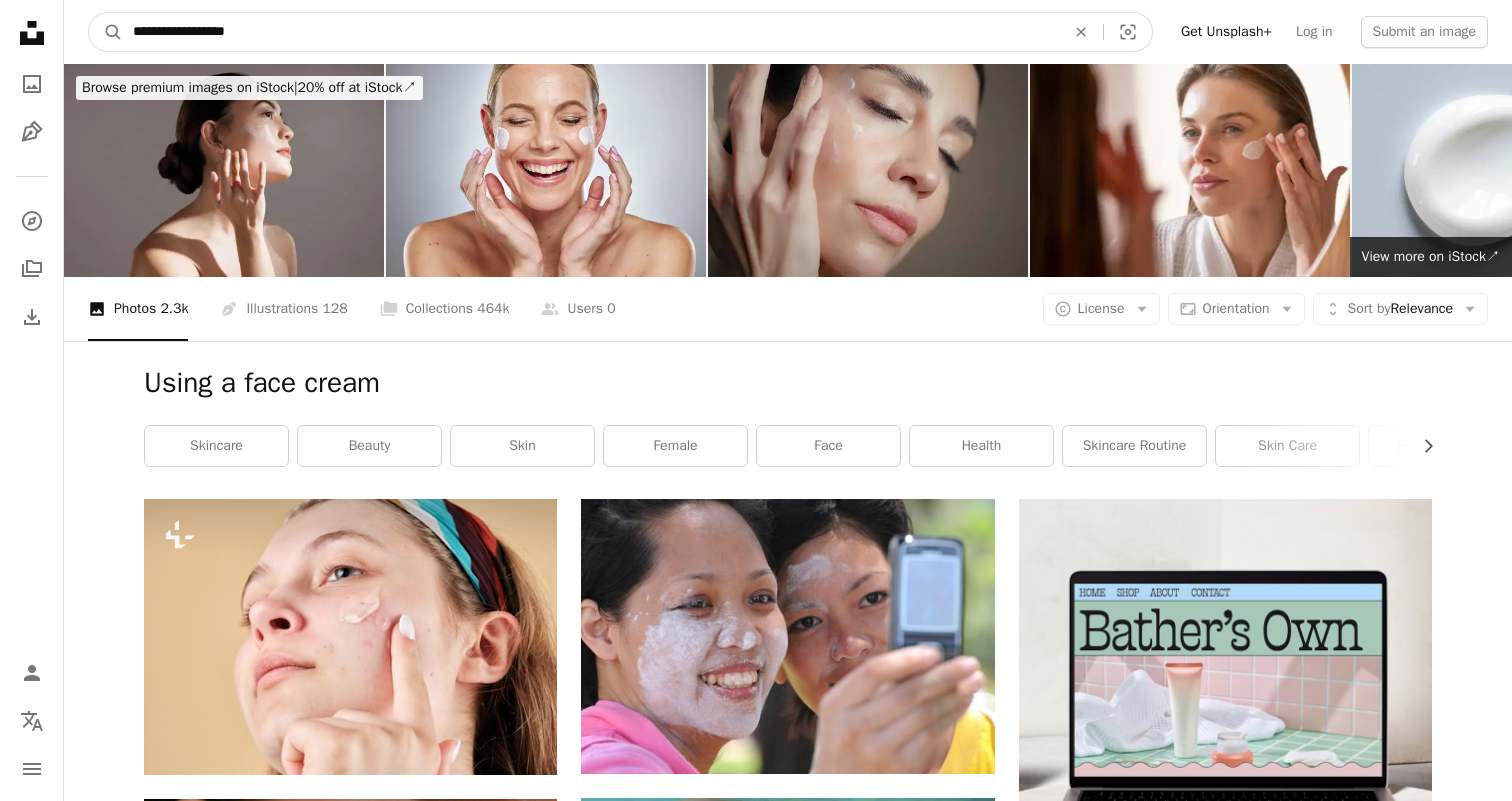 drag, startPoint x: 301, startPoint y: 20, endPoint x: 313, endPoint y: 32, distance: 16.970562 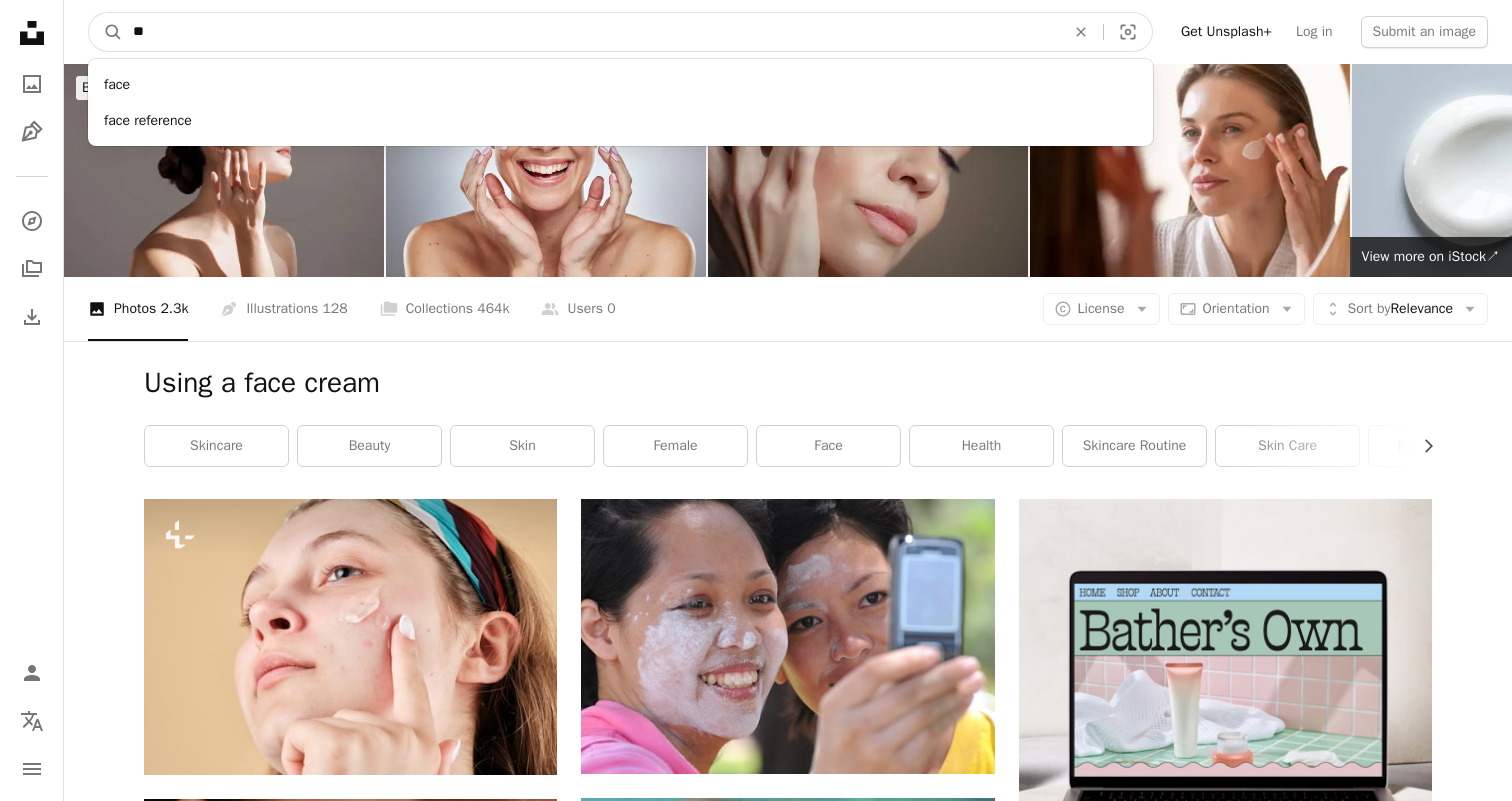type on "*" 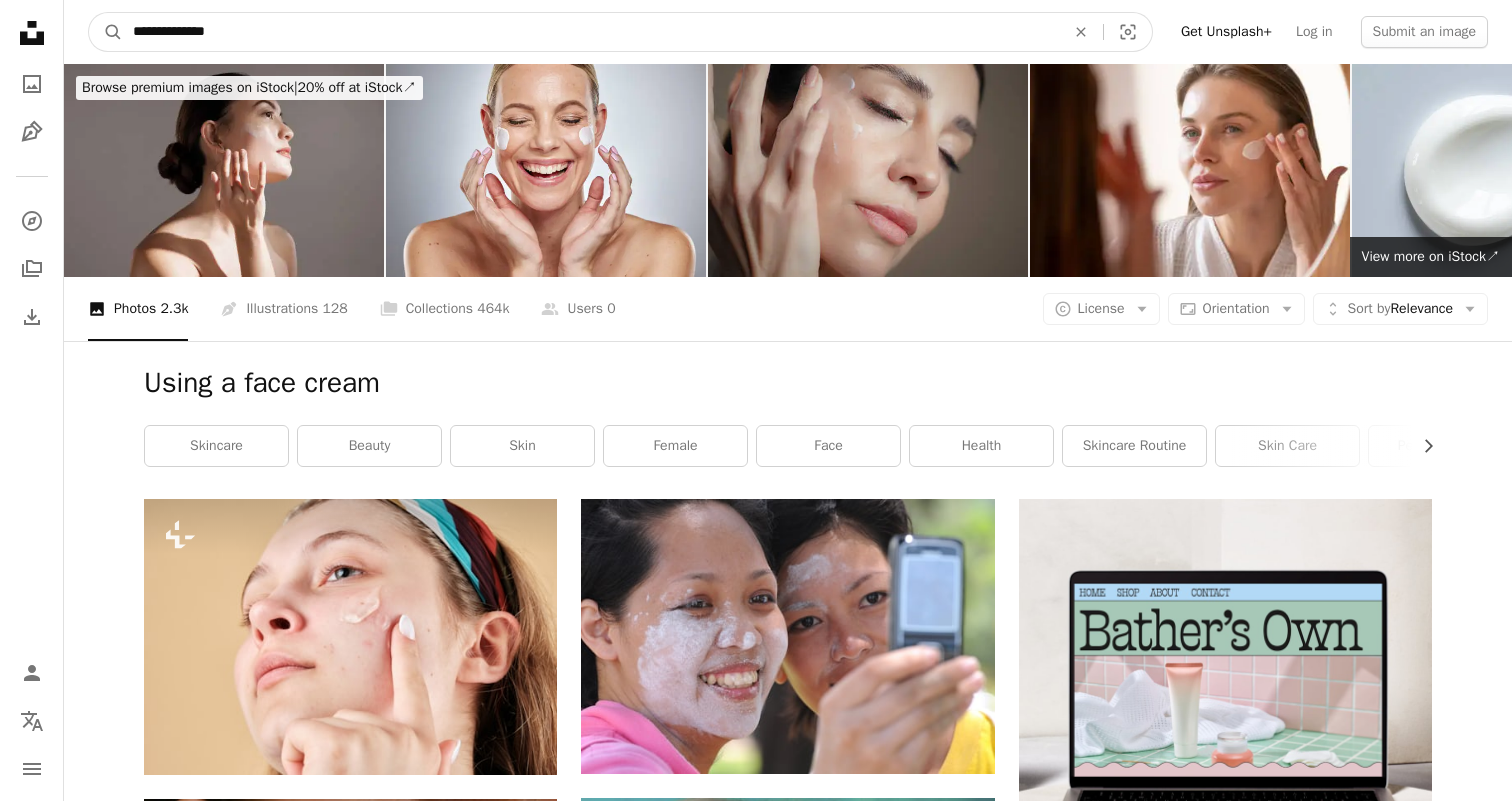 type on "**********" 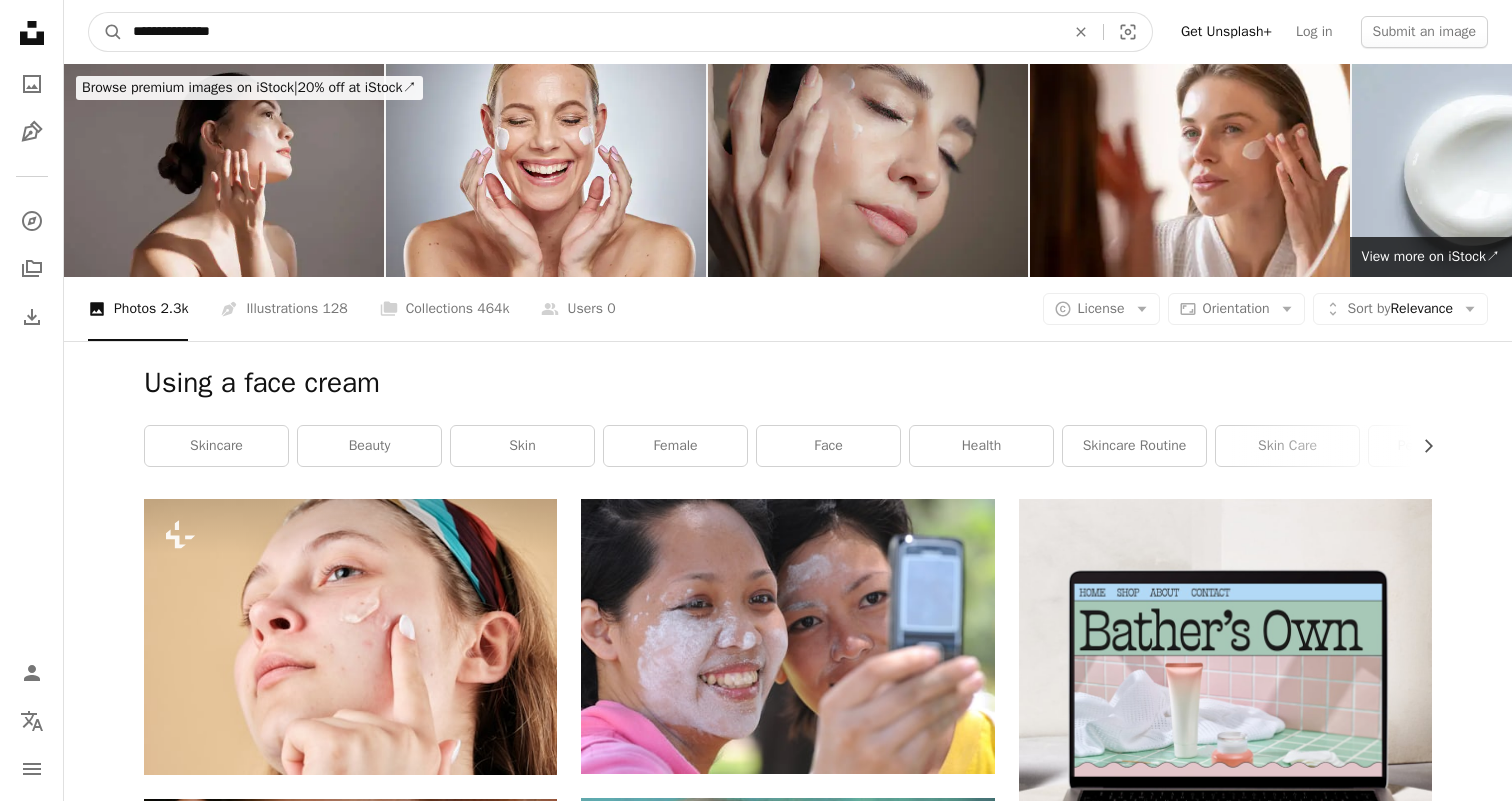 click on "A magnifying glass" at bounding box center [106, 32] 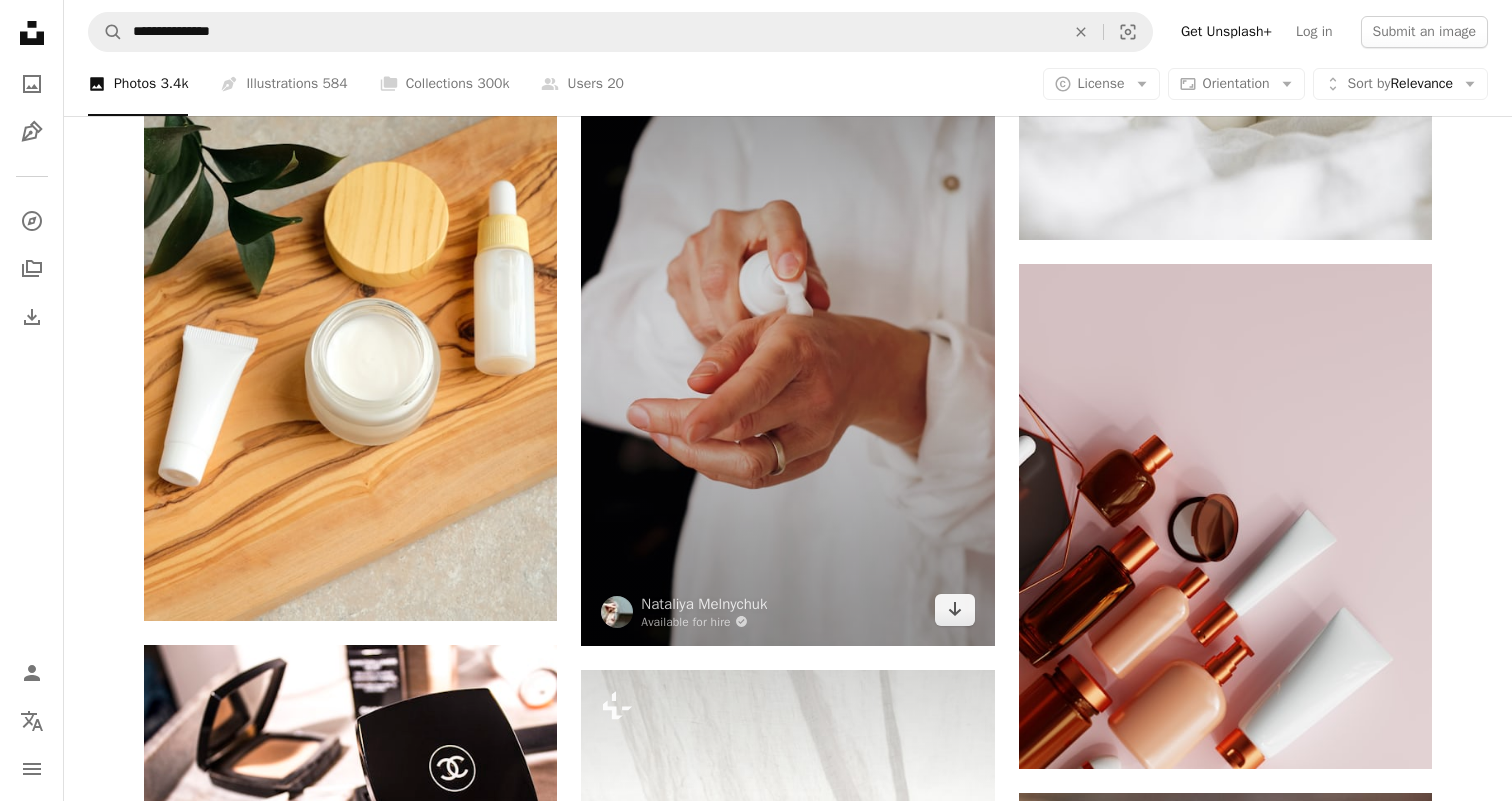 scroll, scrollTop: 2320, scrollLeft: 0, axis: vertical 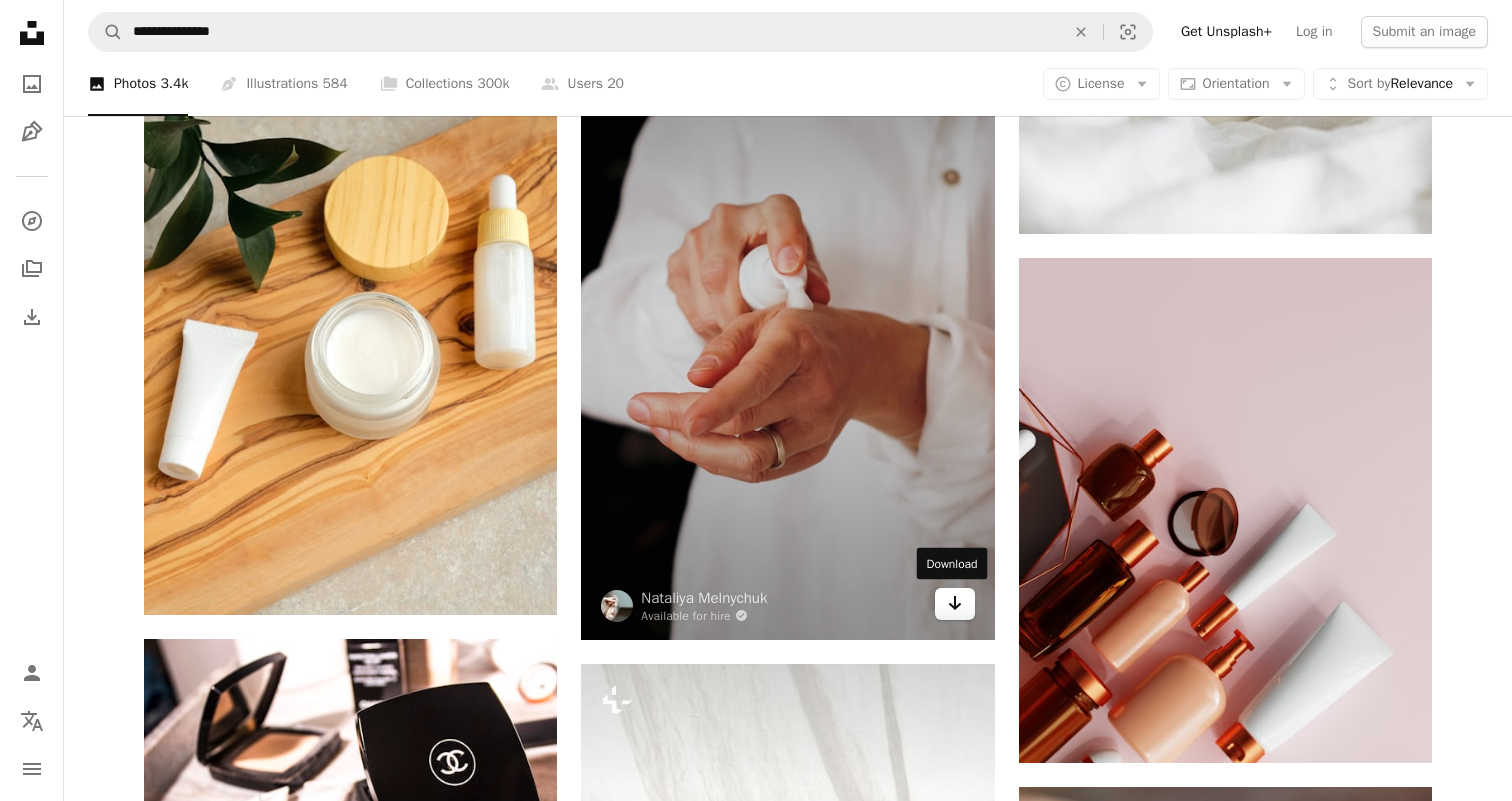 click on "Arrow pointing down" 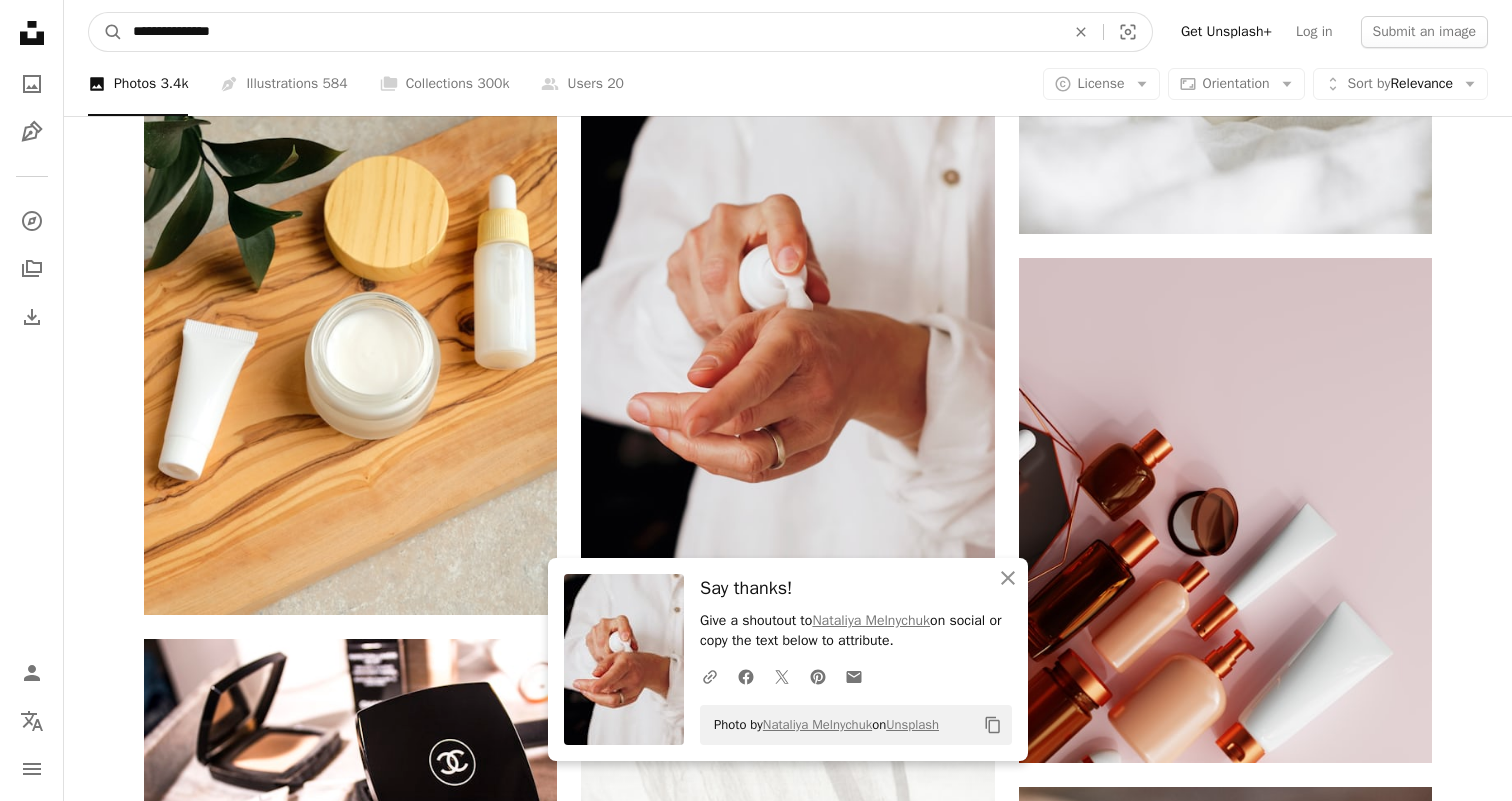 click on "**********" at bounding box center [591, 32] 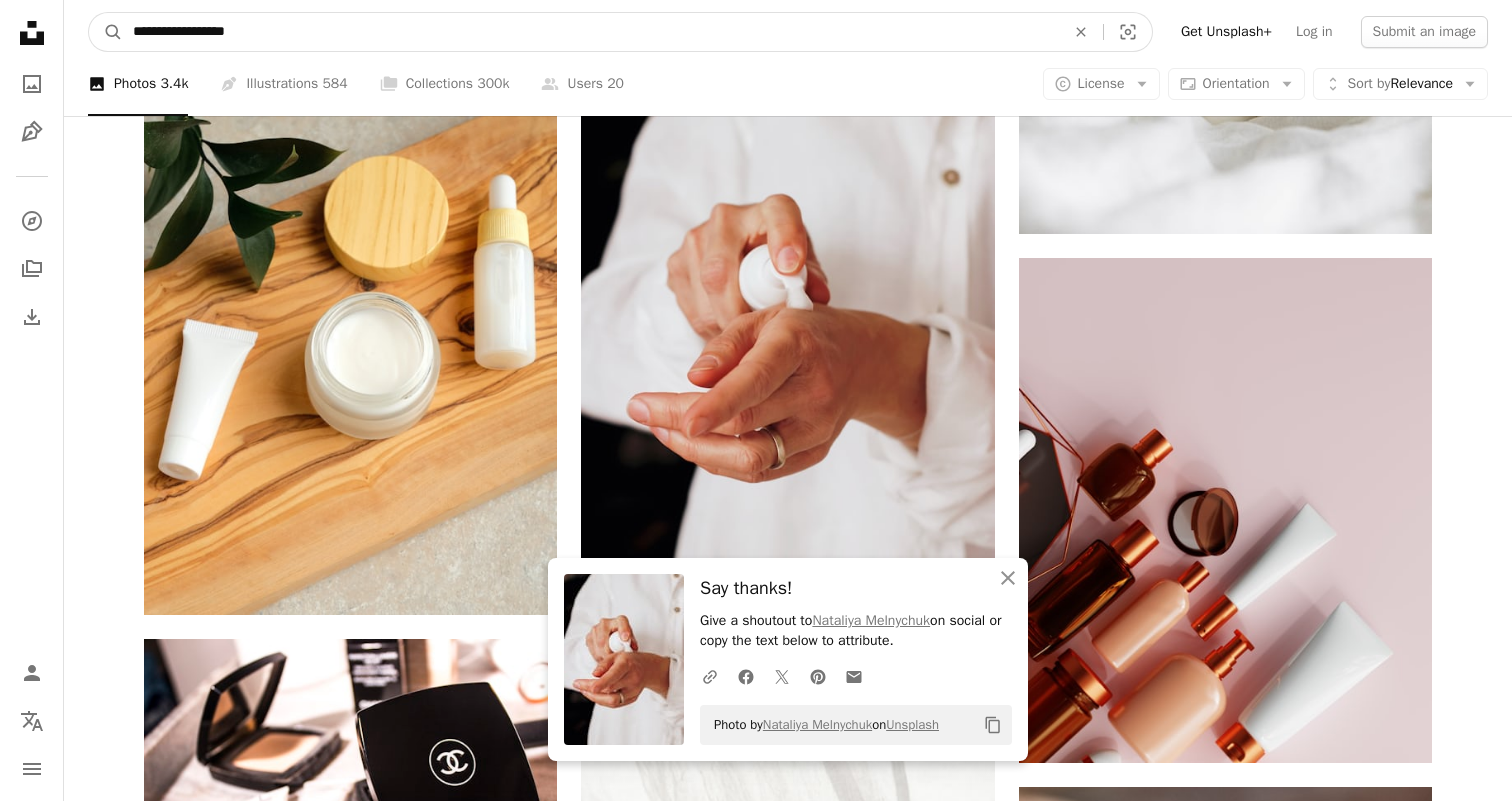 type on "**********" 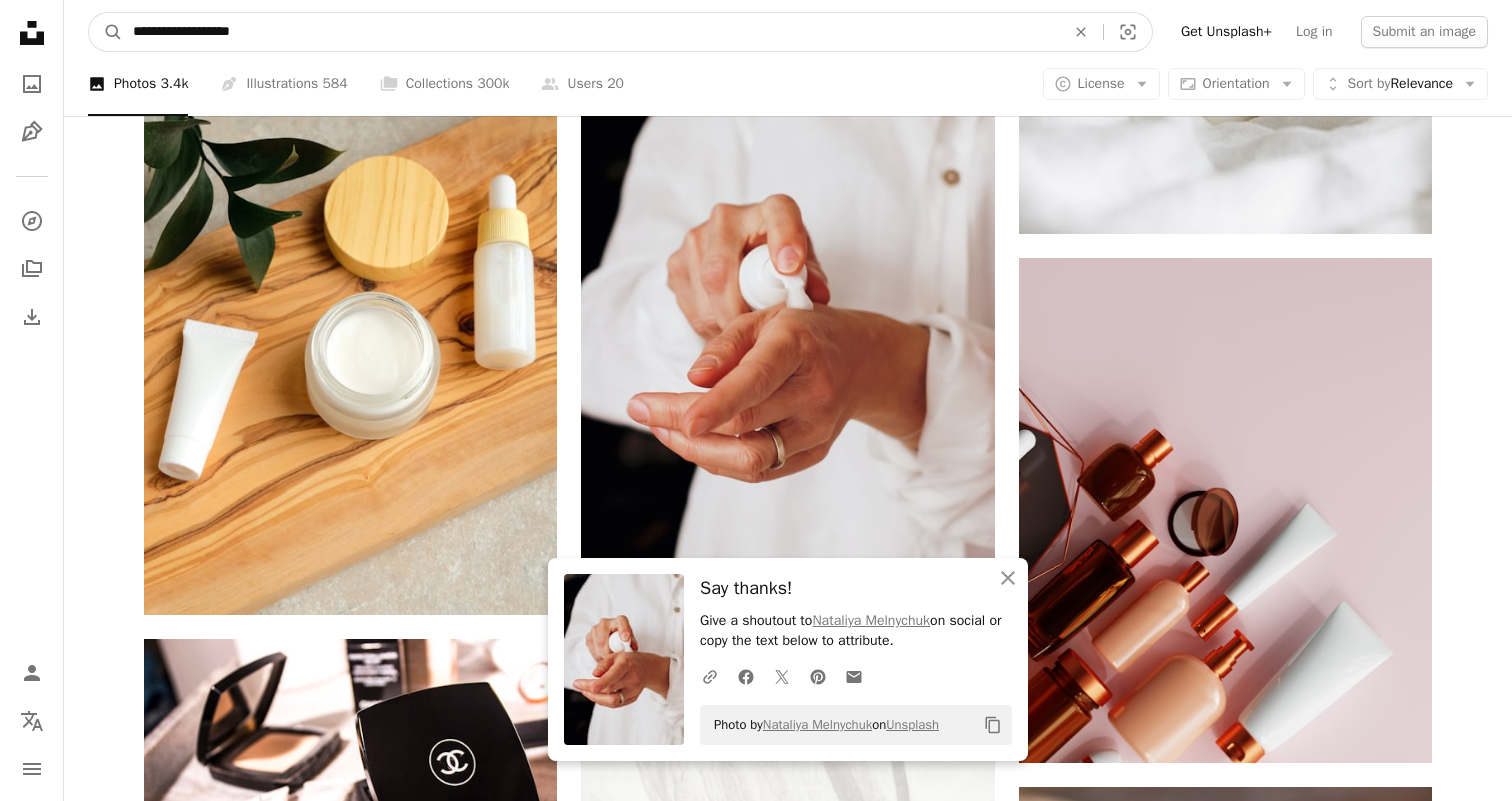 click on "A magnifying glass" at bounding box center [106, 32] 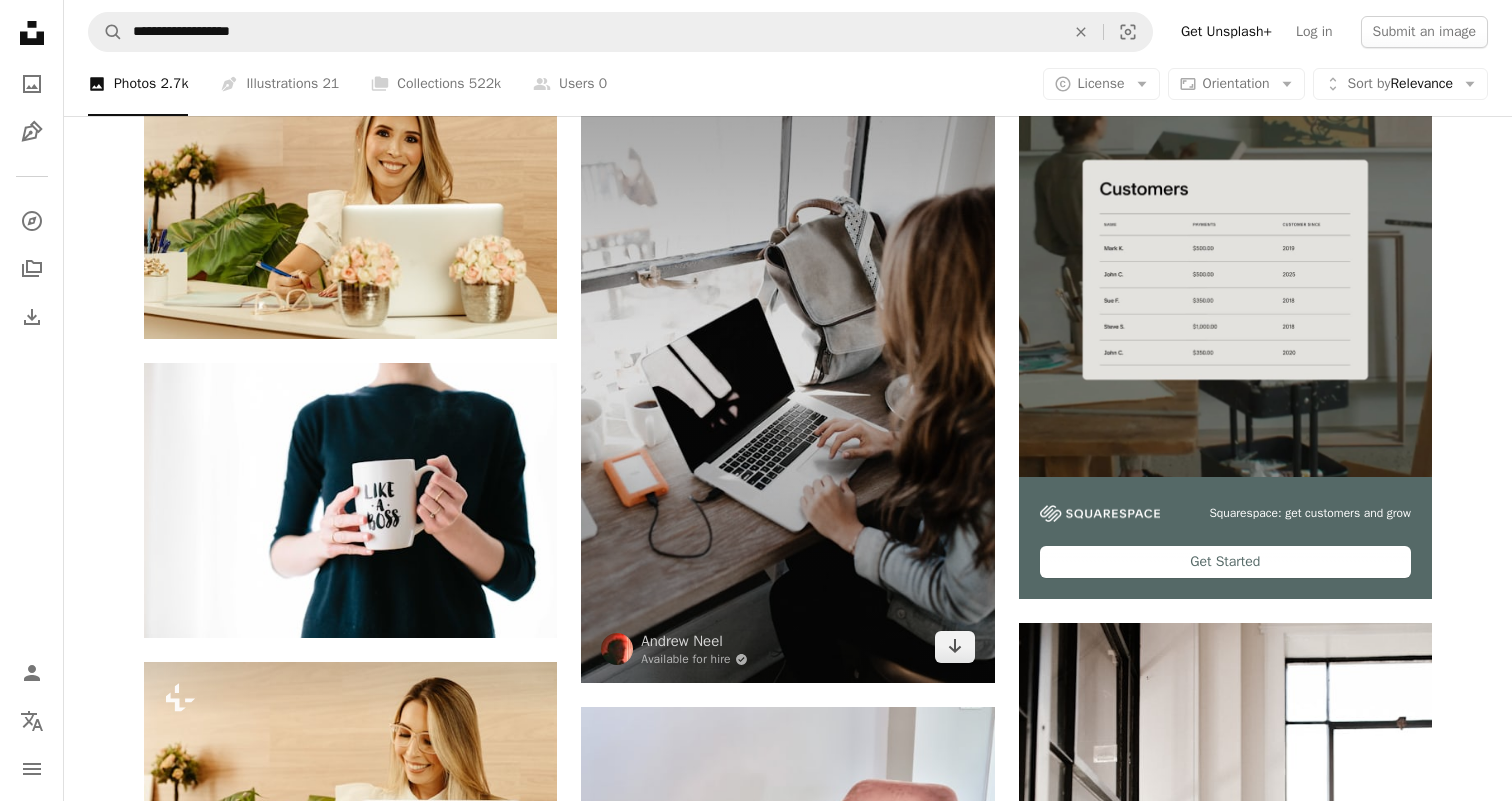 scroll, scrollTop: 452, scrollLeft: 0, axis: vertical 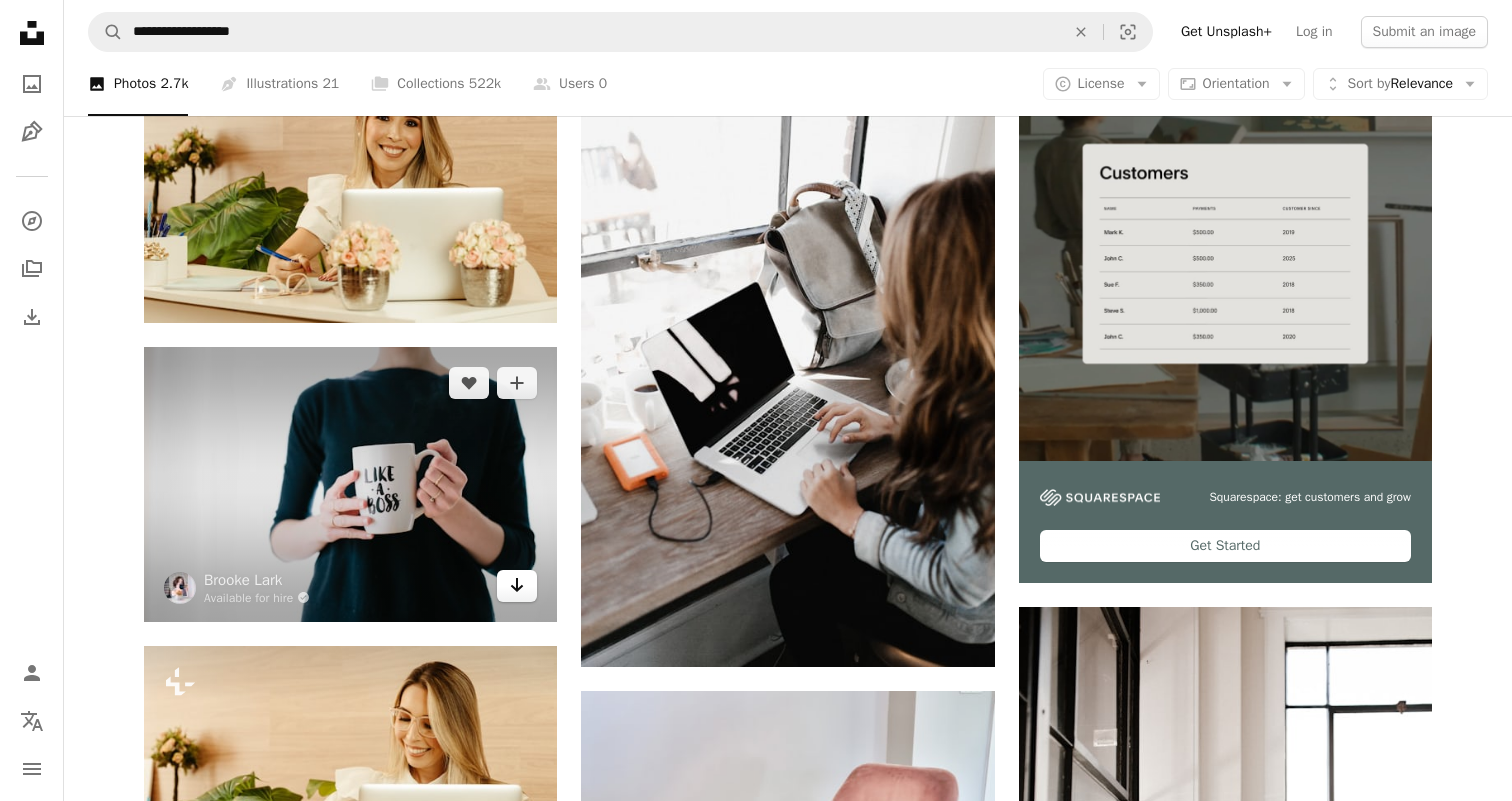click on "Arrow pointing down" 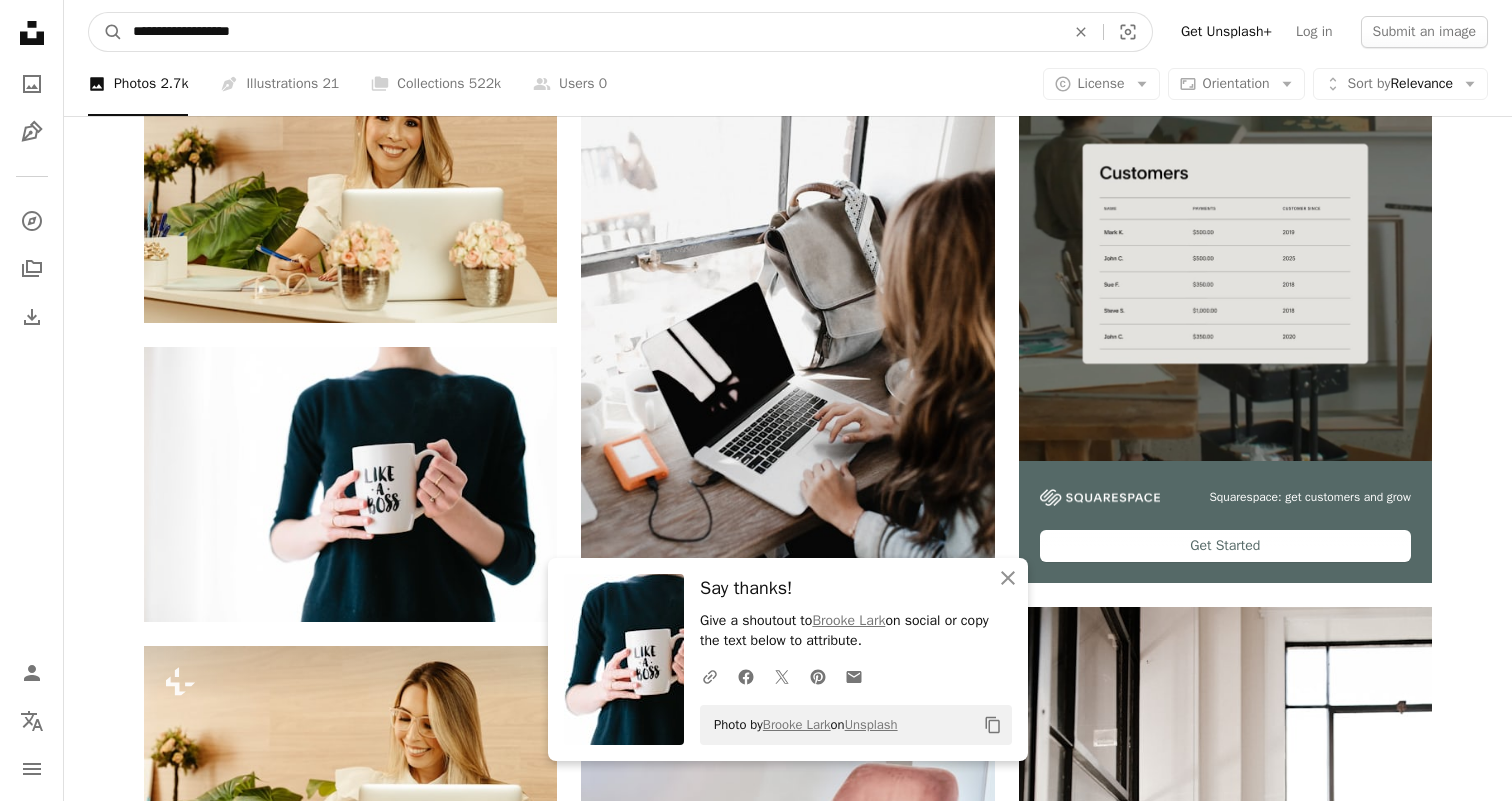 click on "**********" at bounding box center (591, 32) 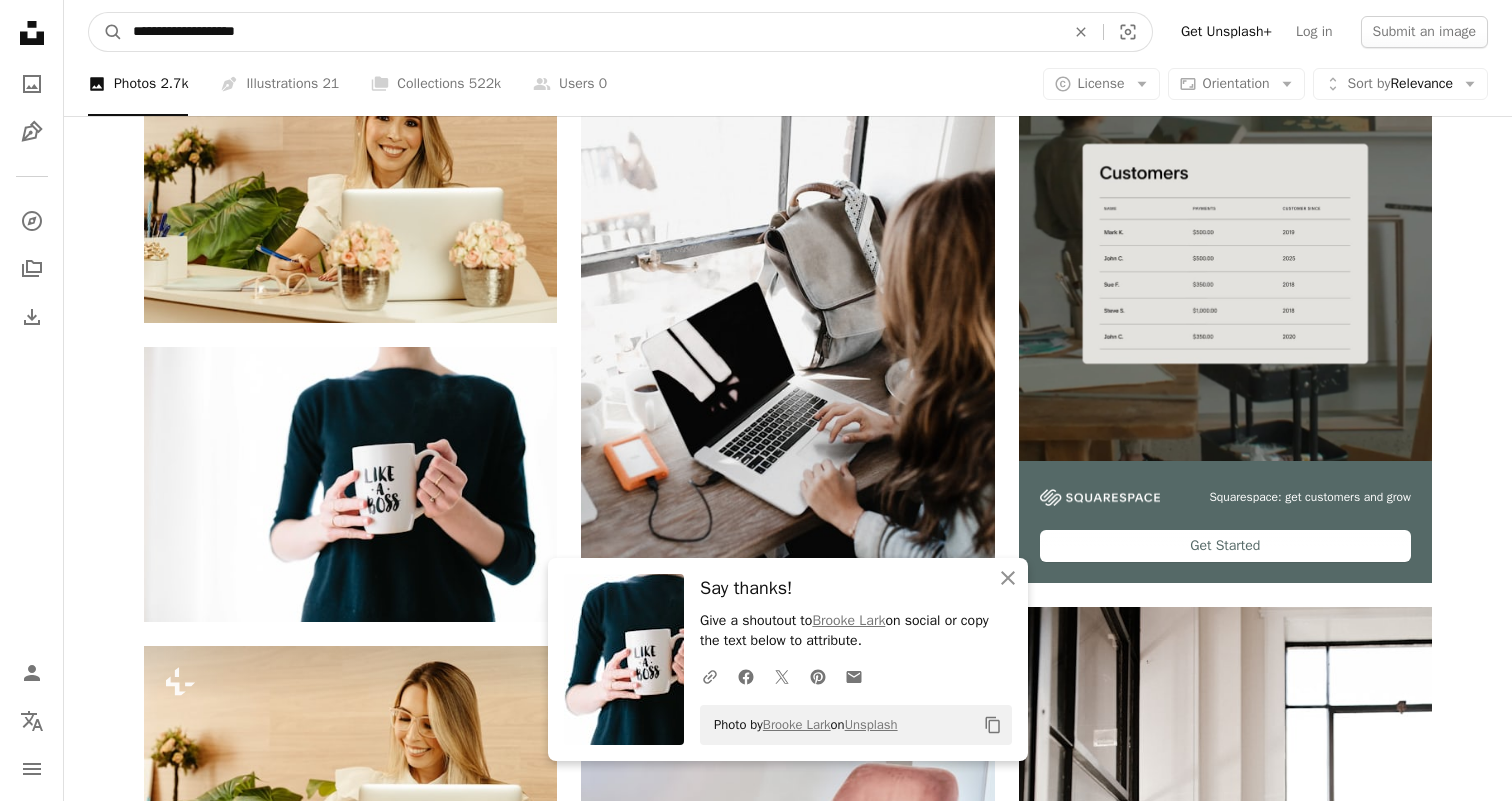 type on "**********" 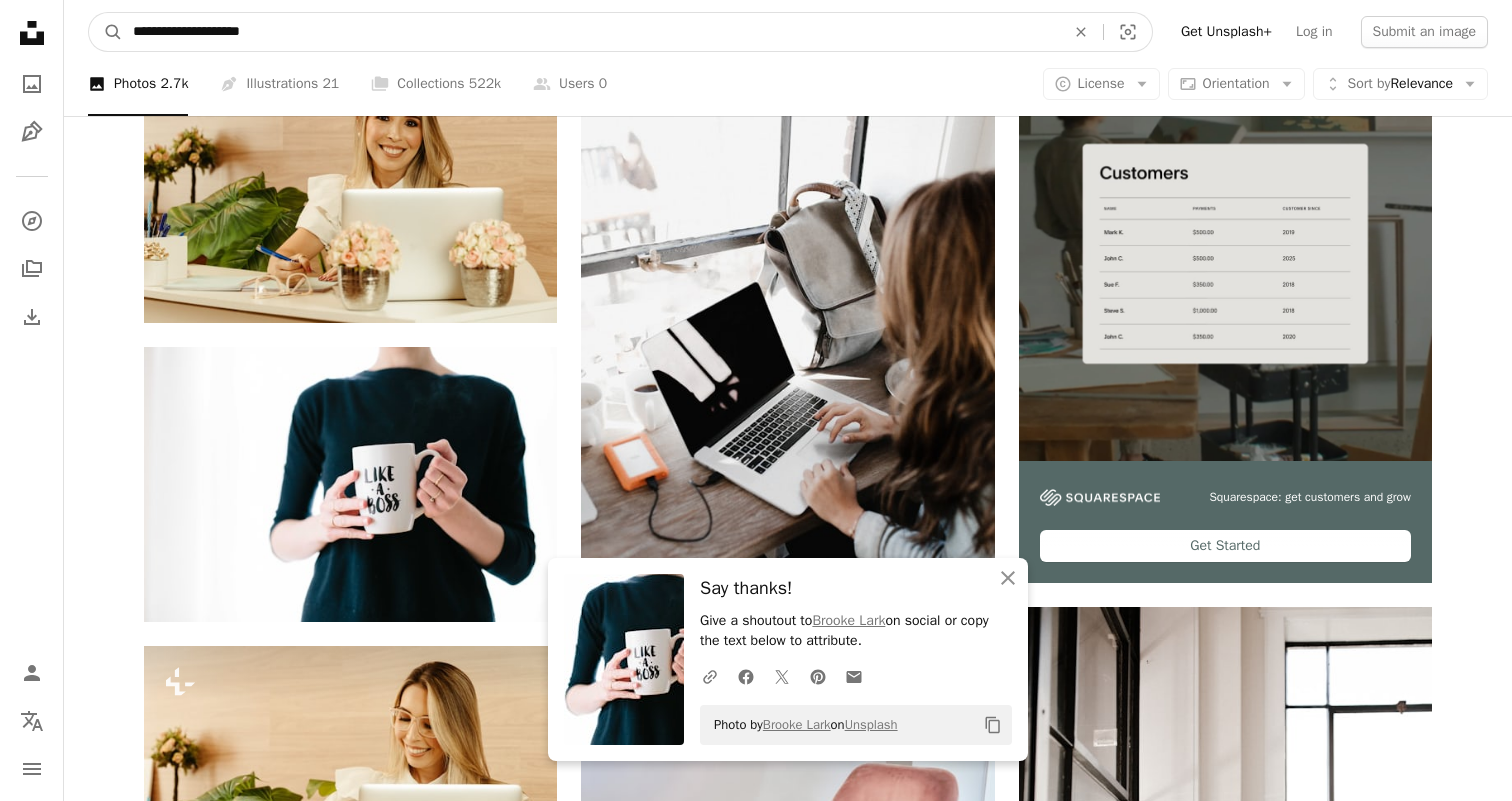 click on "A magnifying glass" at bounding box center (106, 32) 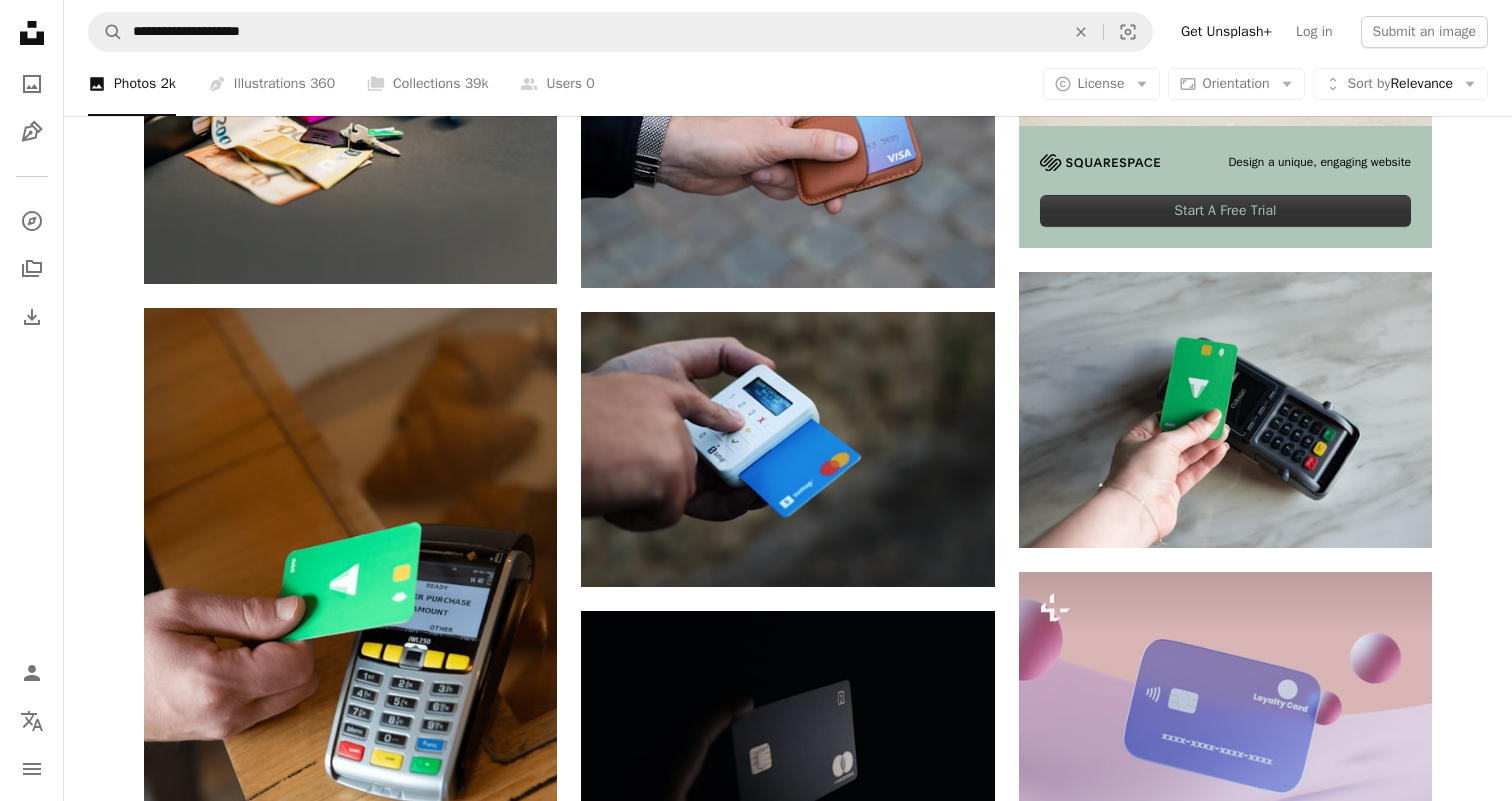 scroll, scrollTop: 700, scrollLeft: 0, axis: vertical 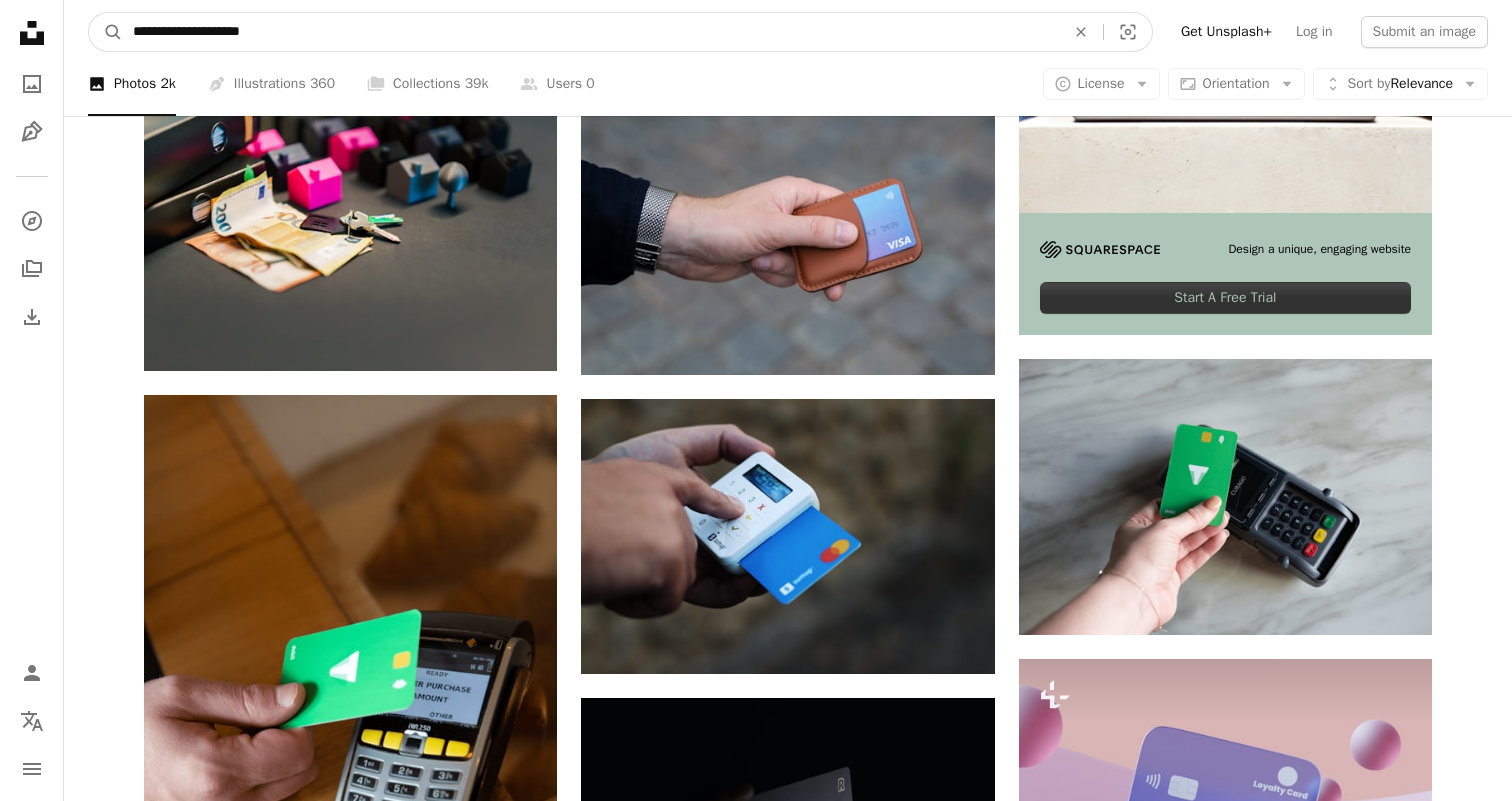 click on "**********" at bounding box center [591, 32] 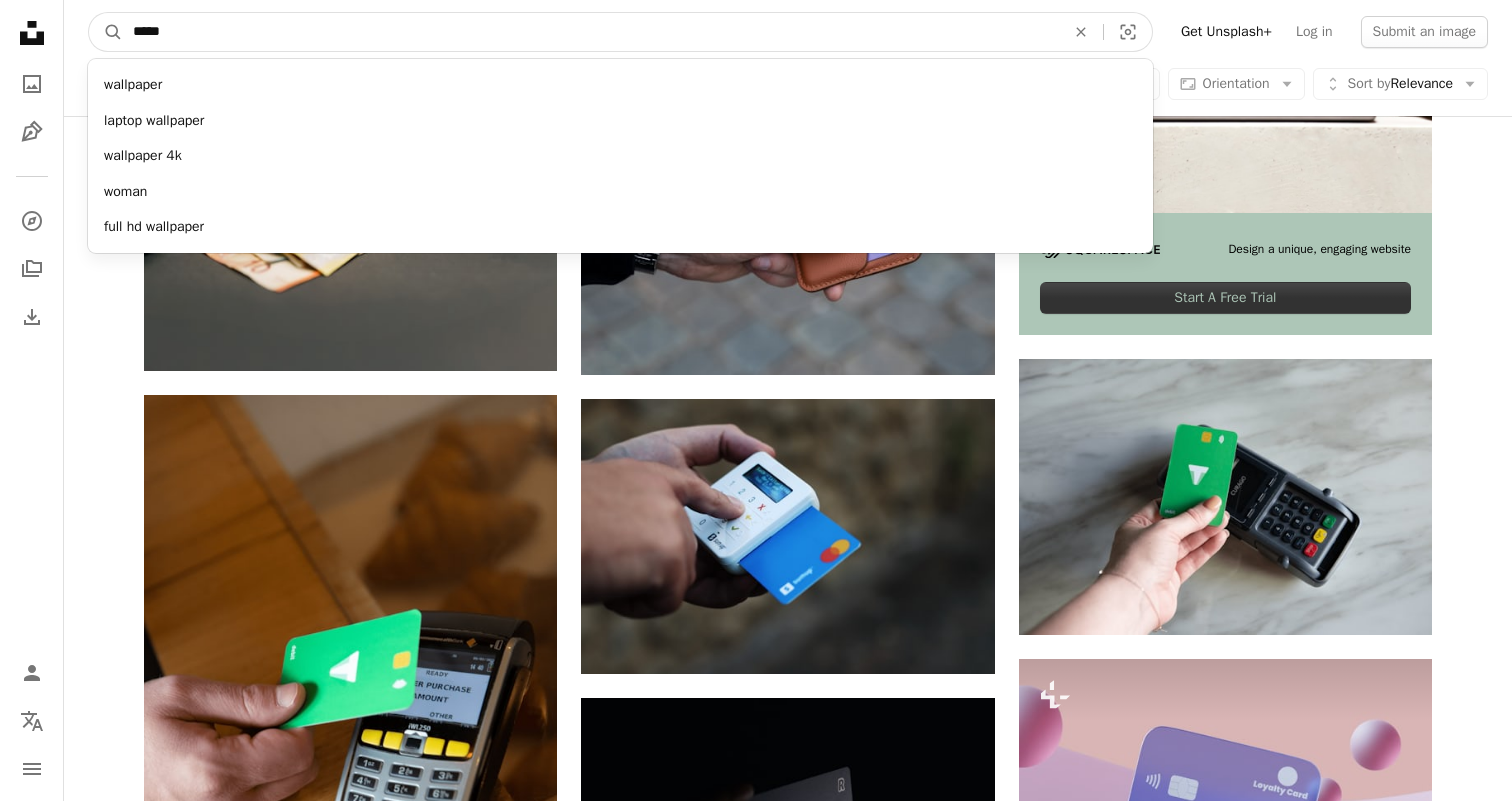 type on "******" 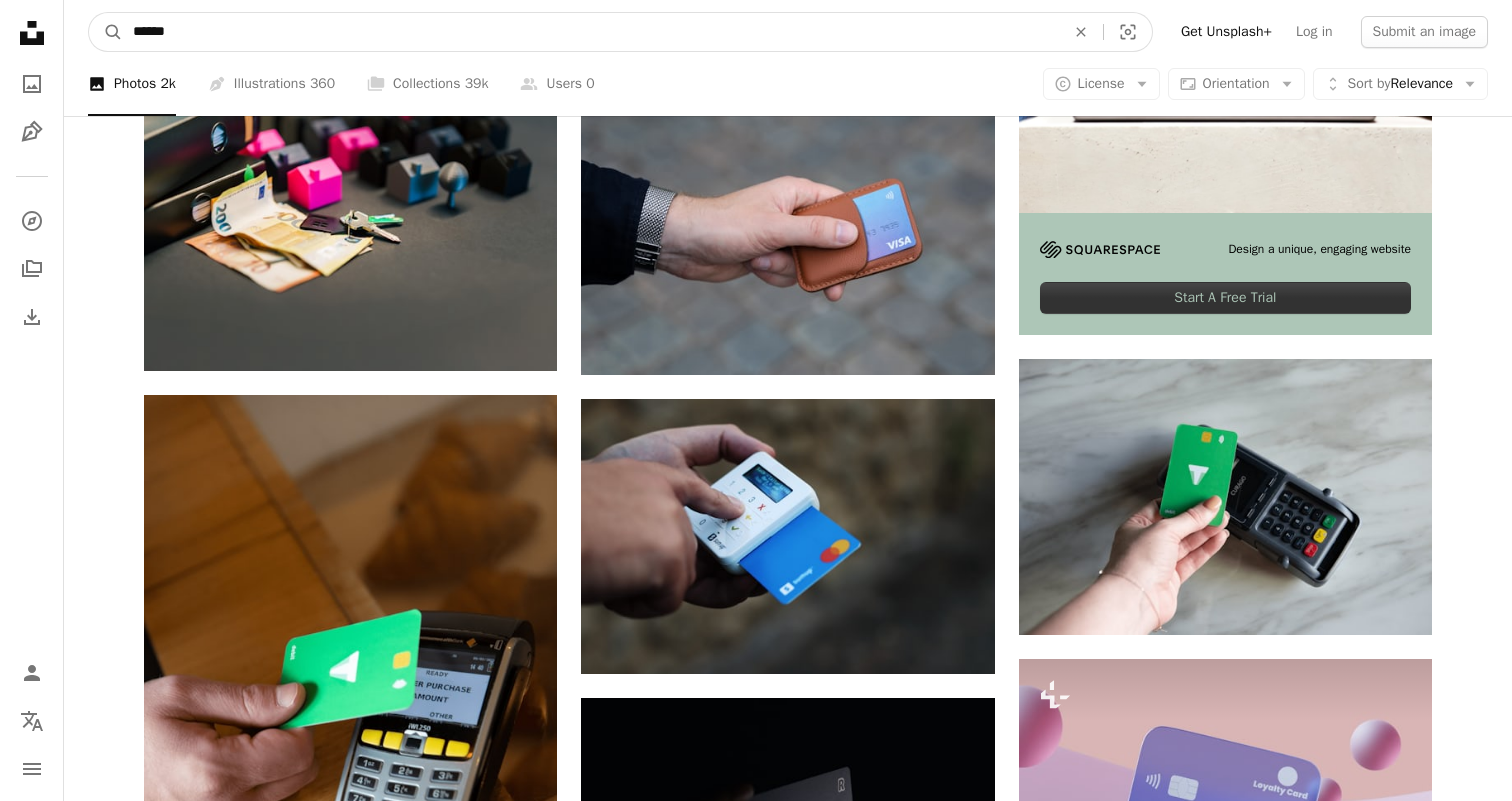 click on "A magnifying glass" at bounding box center (106, 32) 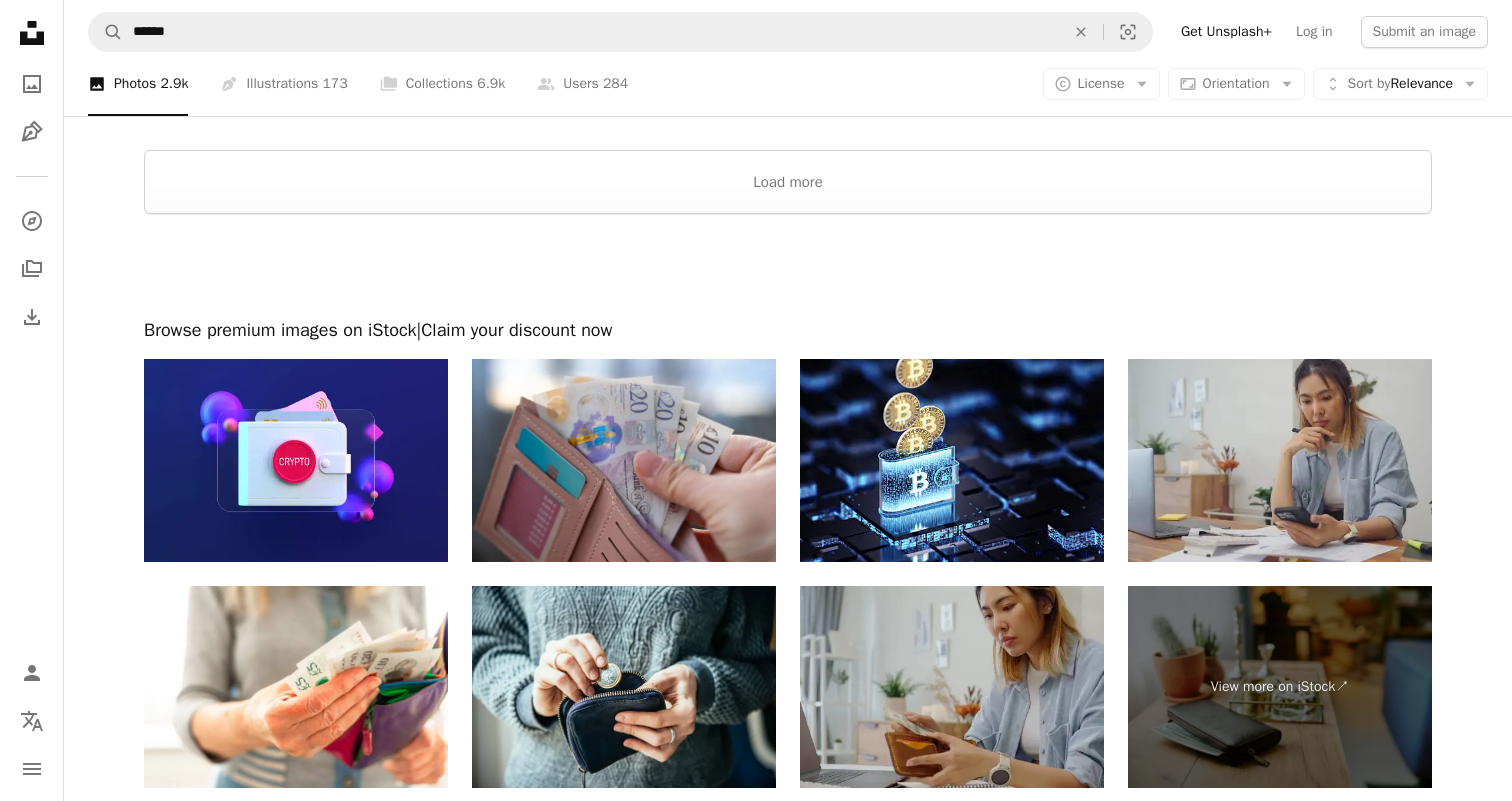 scroll, scrollTop: 3627, scrollLeft: 0, axis: vertical 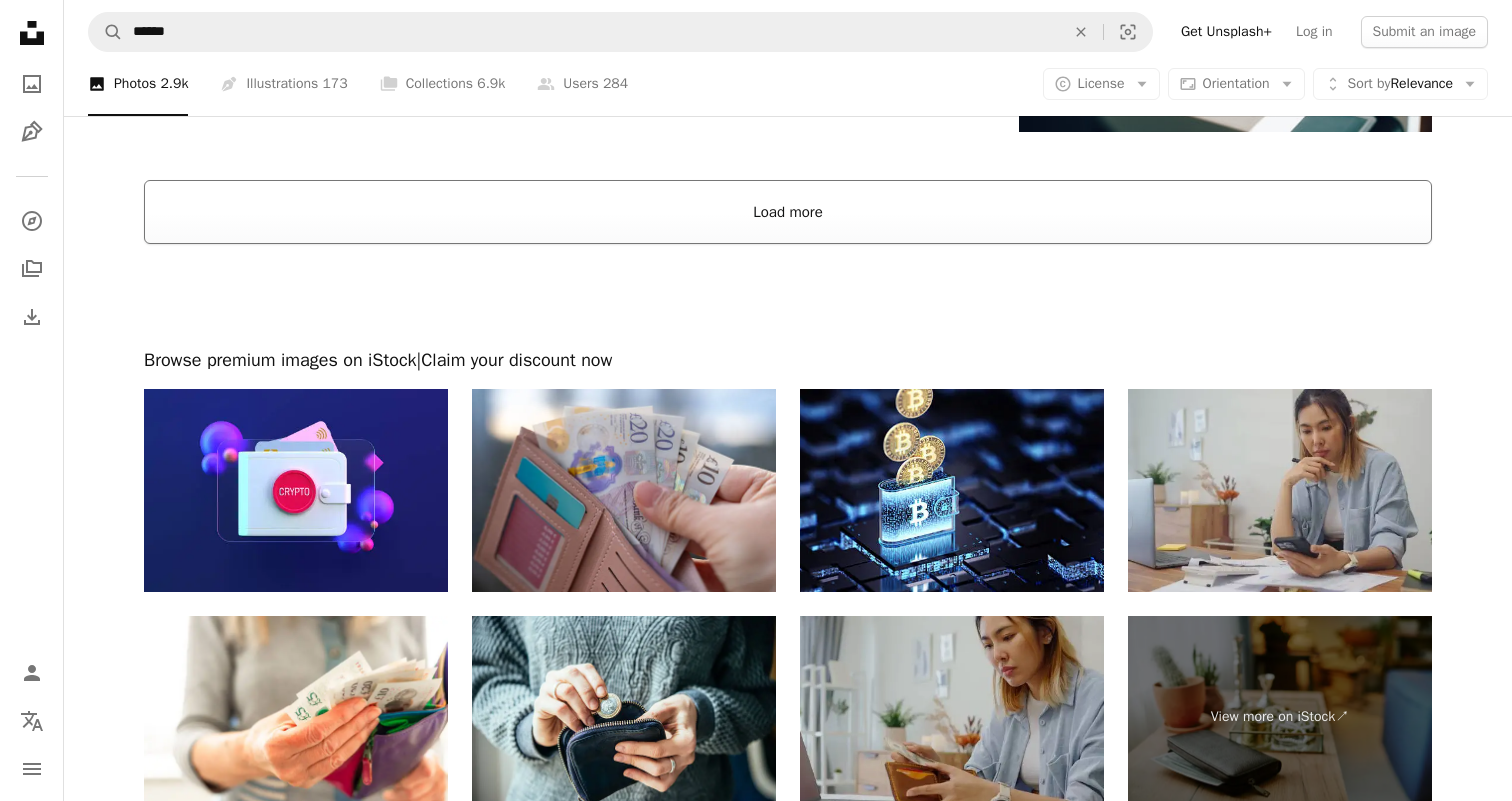 click on "Load more" at bounding box center [788, 212] 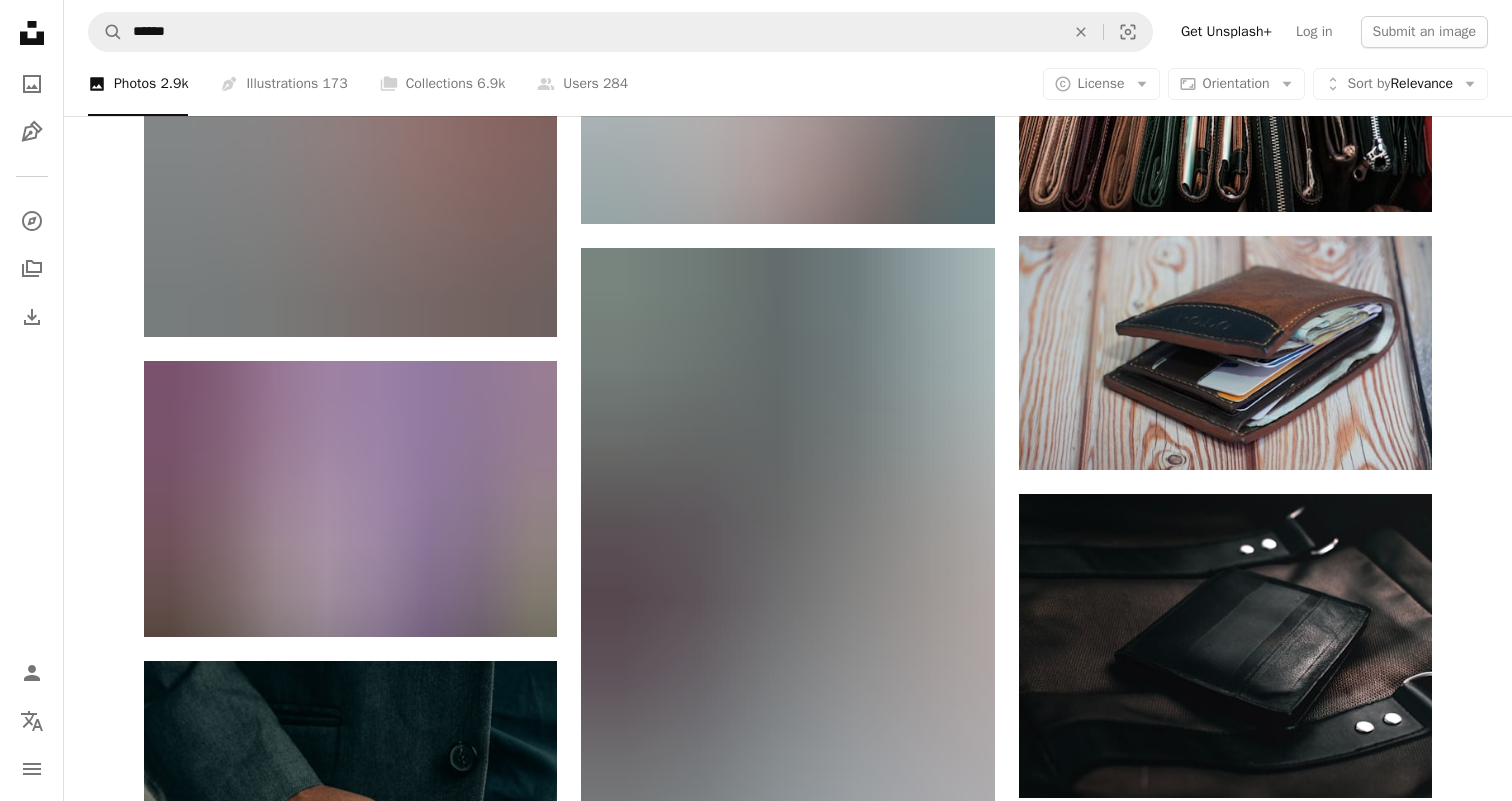 scroll, scrollTop: 6121, scrollLeft: 0, axis: vertical 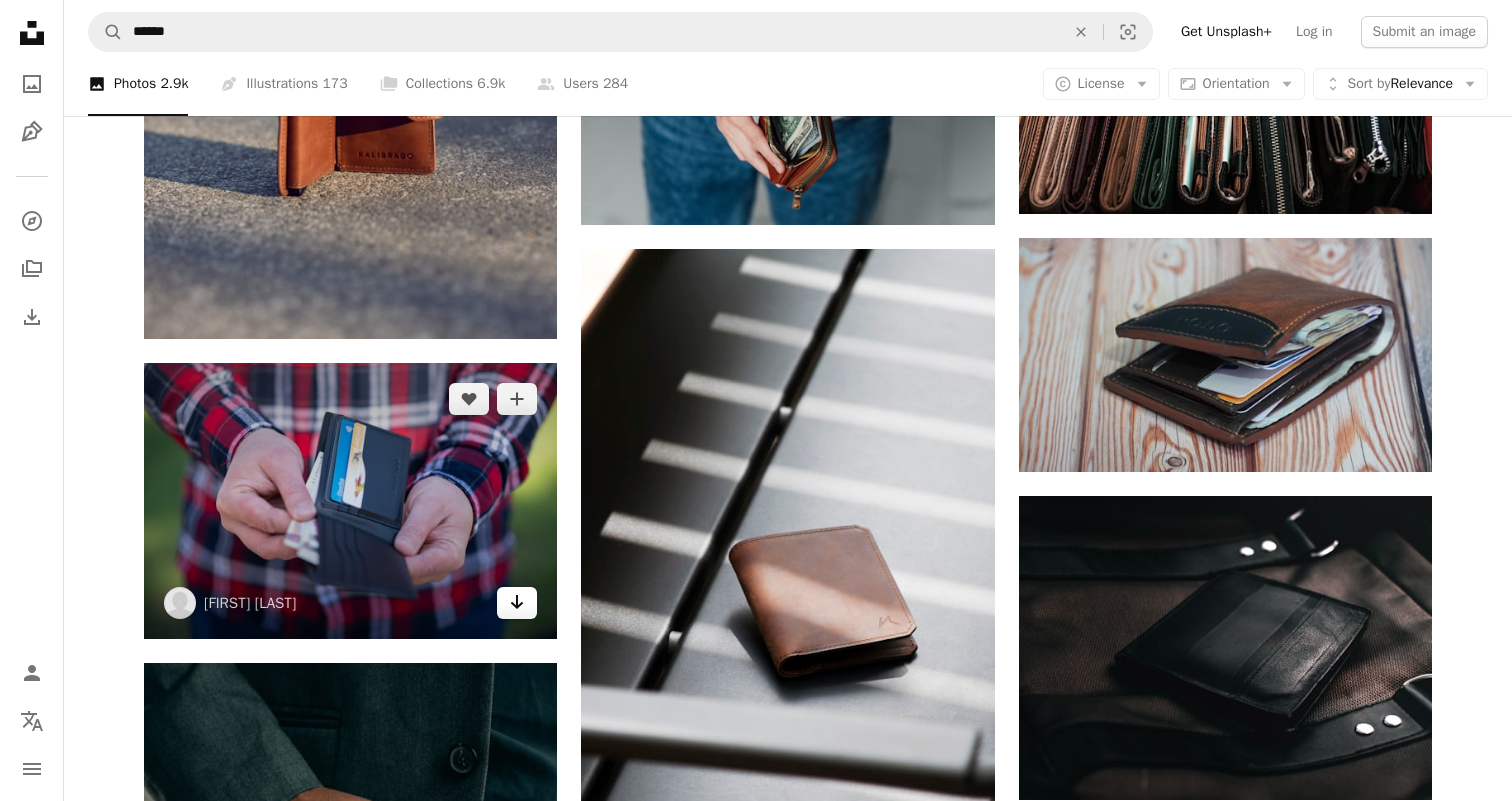 click on "Arrow pointing down" 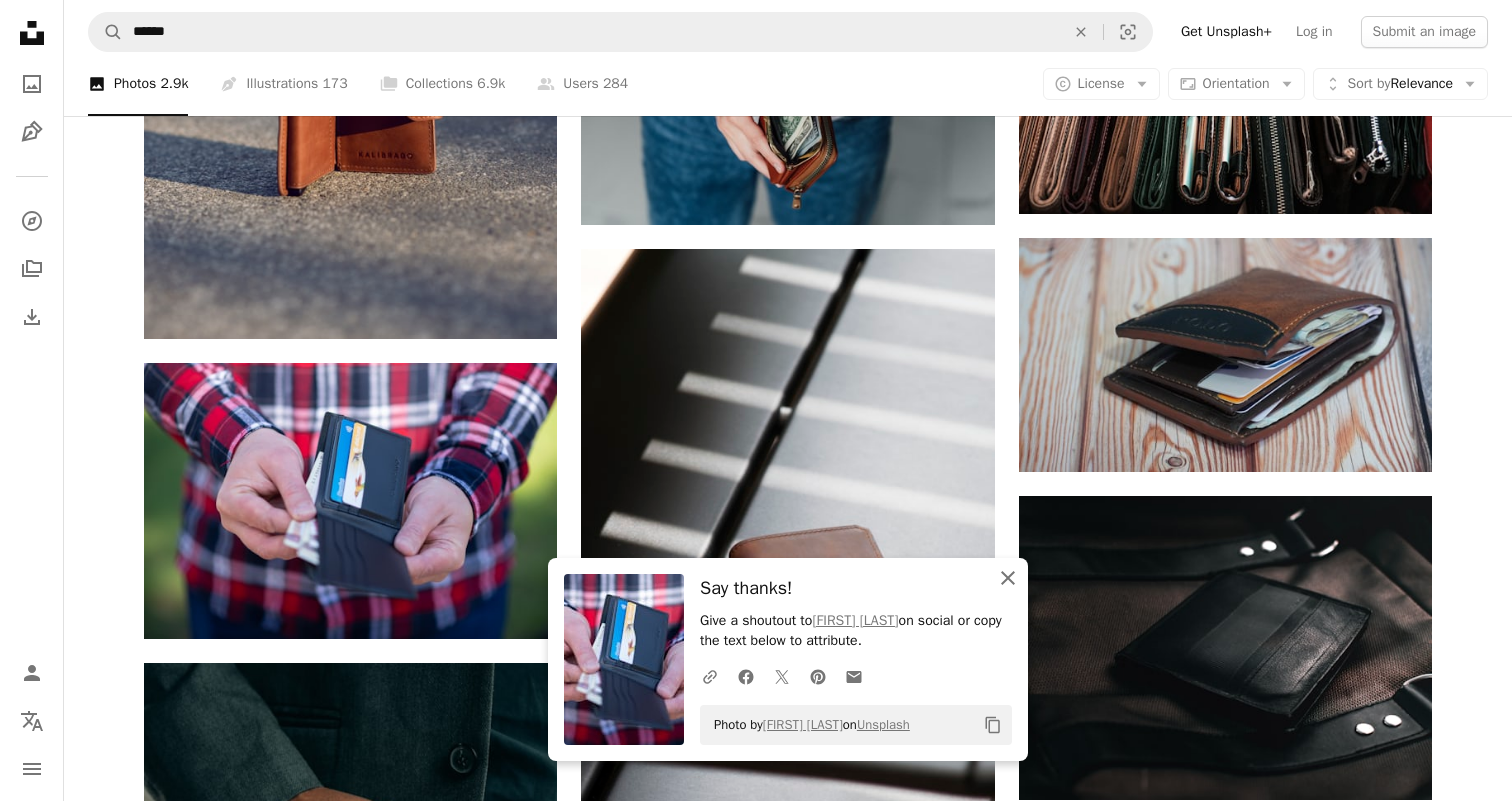 click on "An X shape" 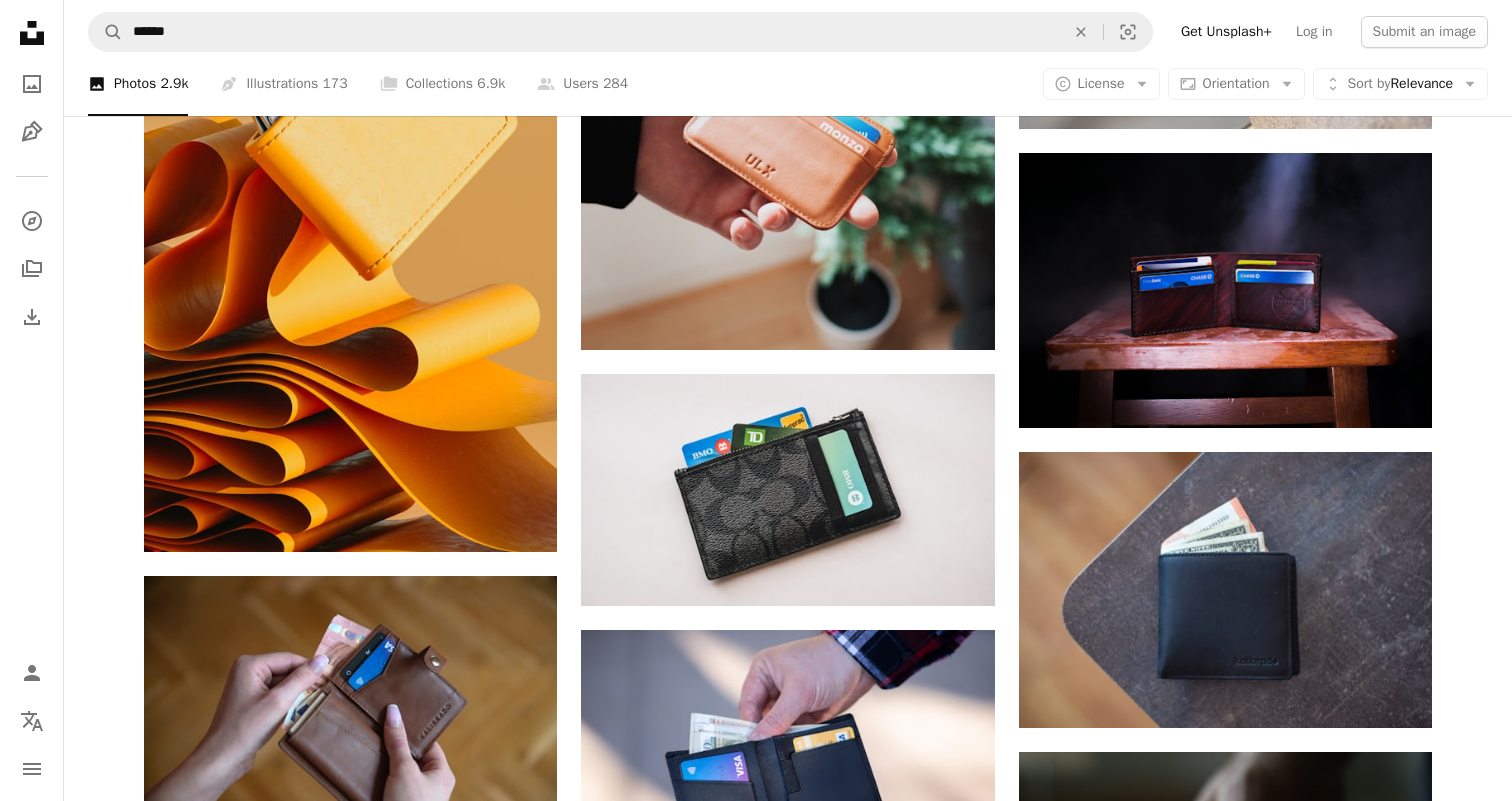 scroll, scrollTop: 1426, scrollLeft: 0, axis: vertical 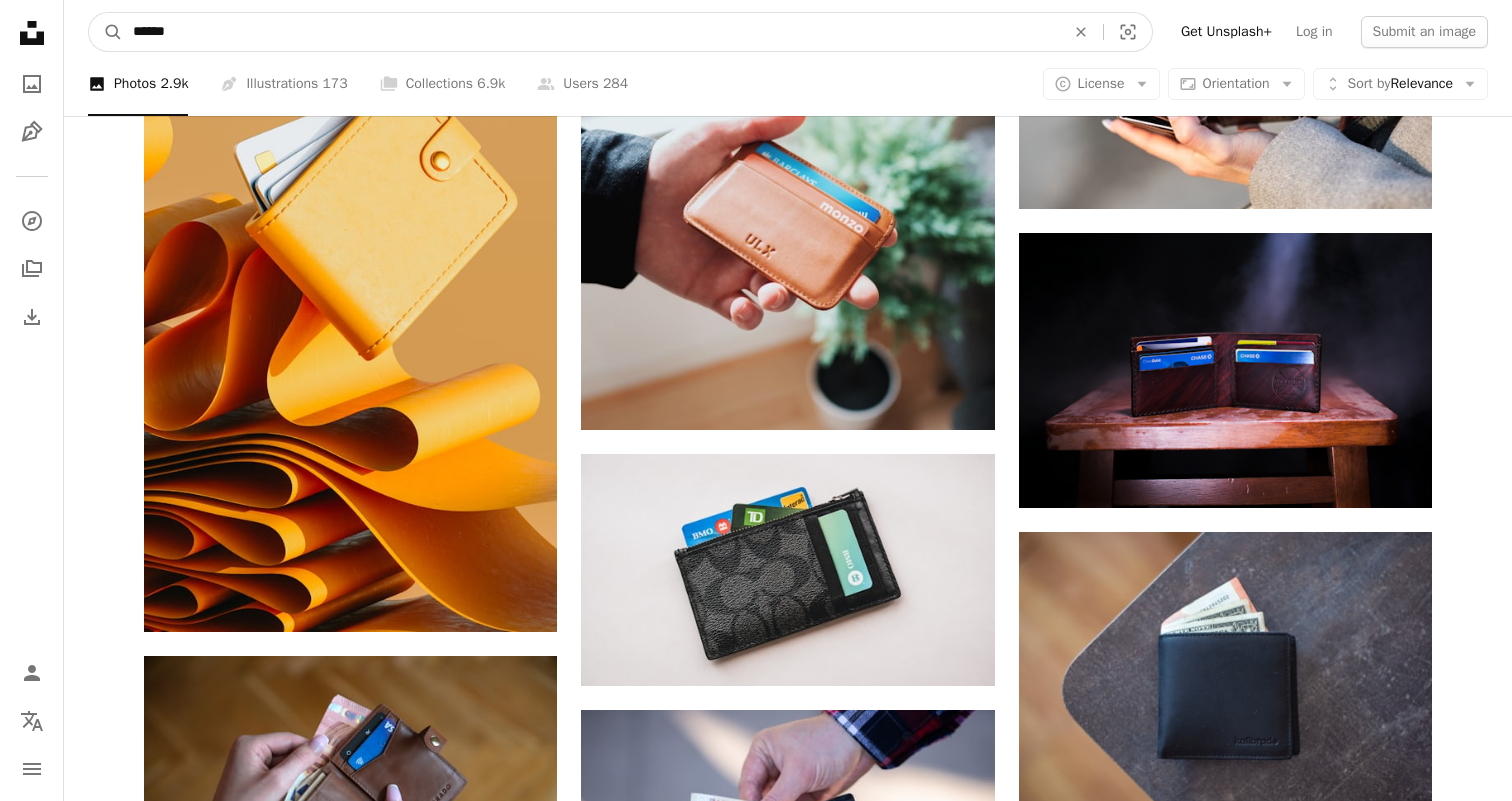 click on "******" at bounding box center [591, 32] 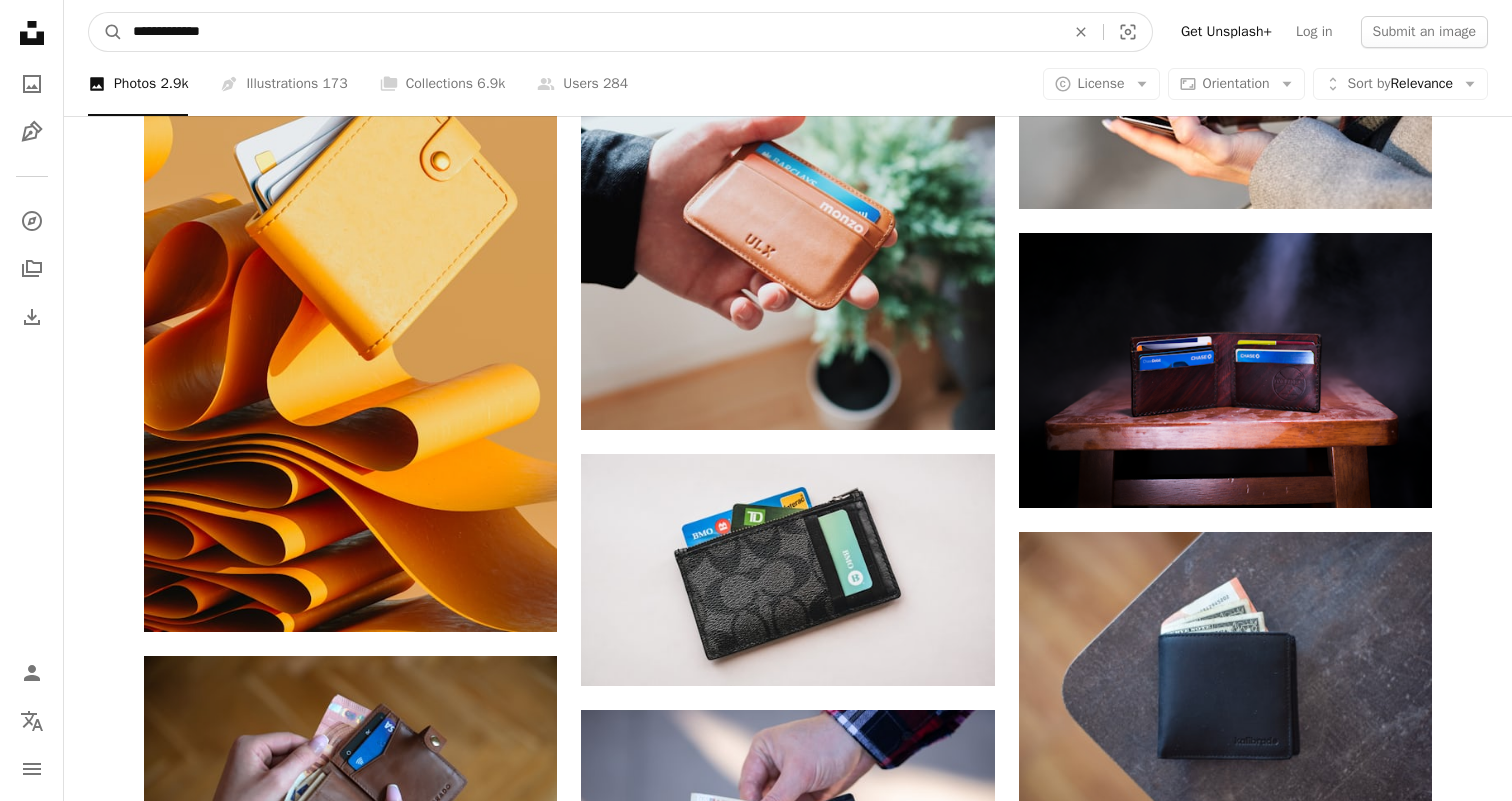 type on "**********" 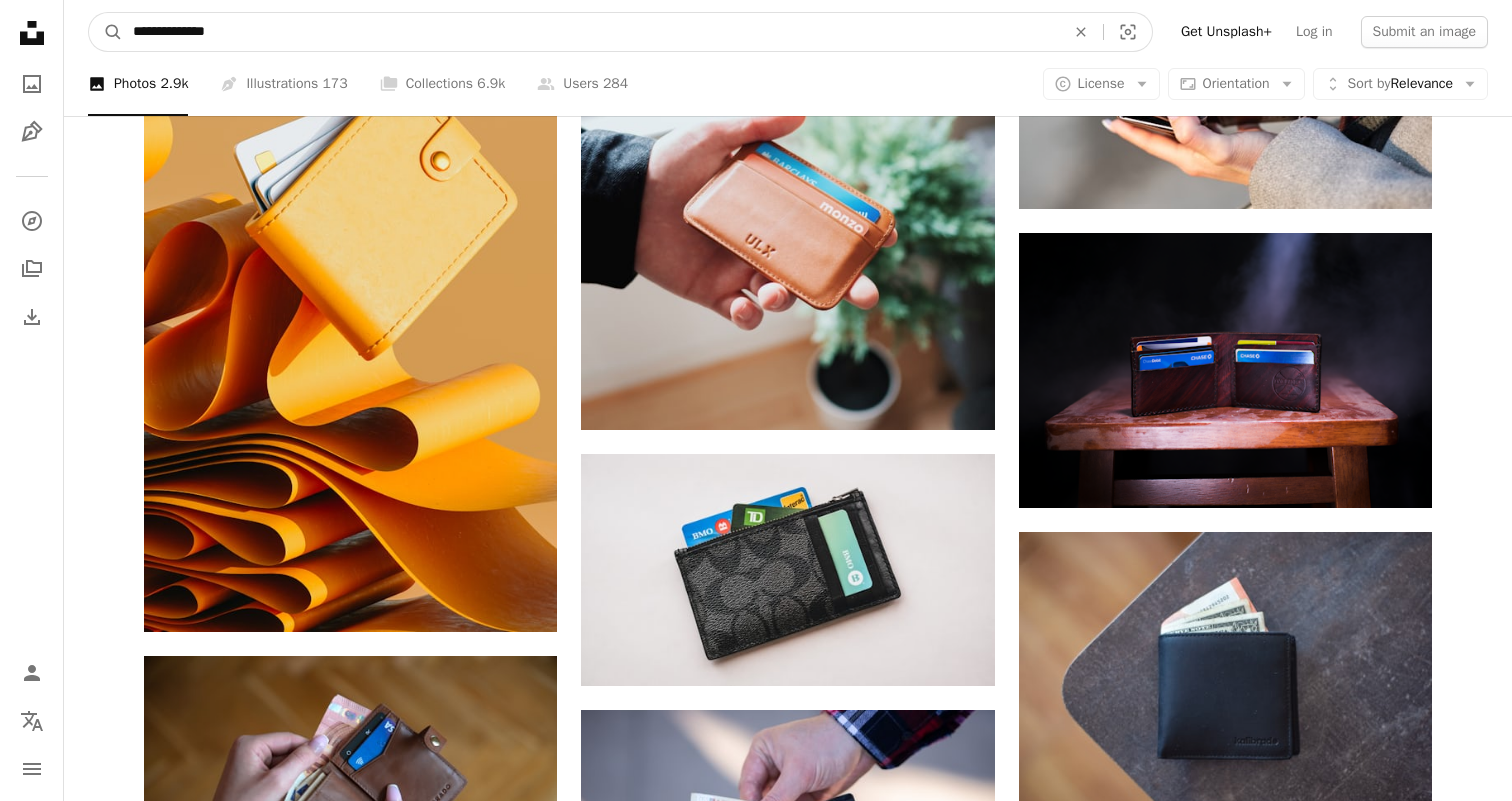 click on "A magnifying glass" at bounding box center [106, 32] 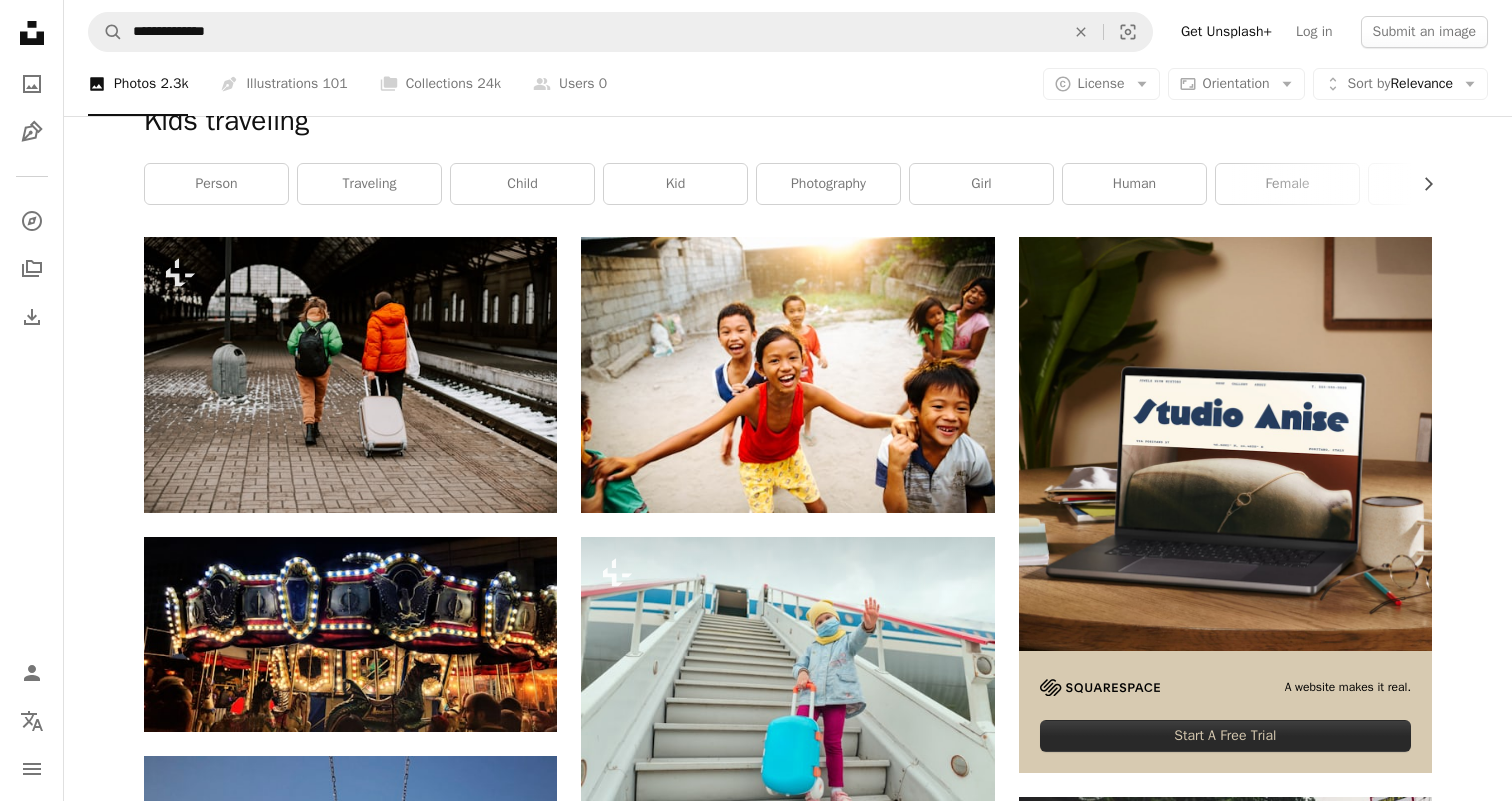 scroll, scrollTop: 364, scrollLeft: 0, axis: vertical 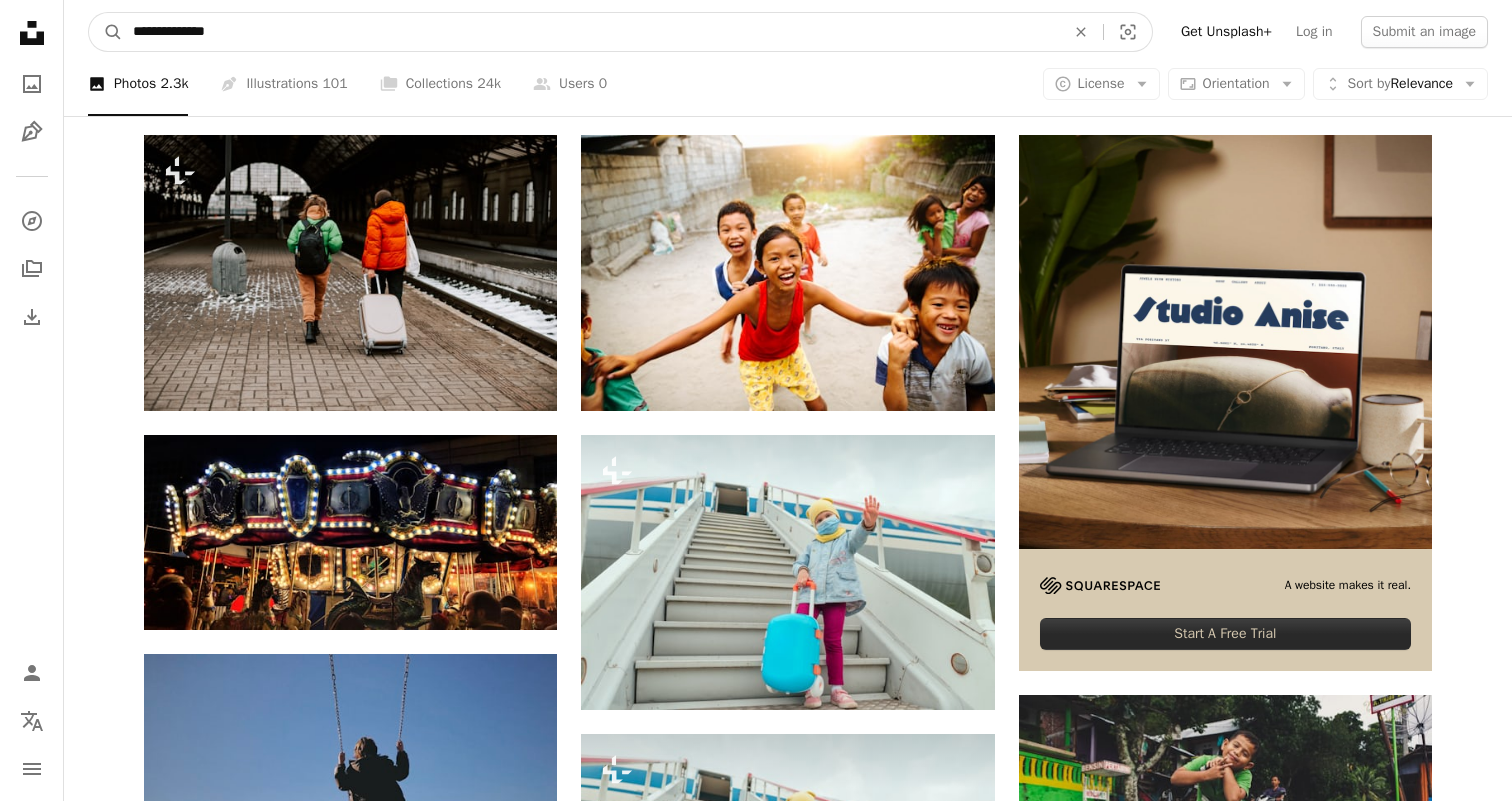 click on "**********" at bounding box center (591, 32) 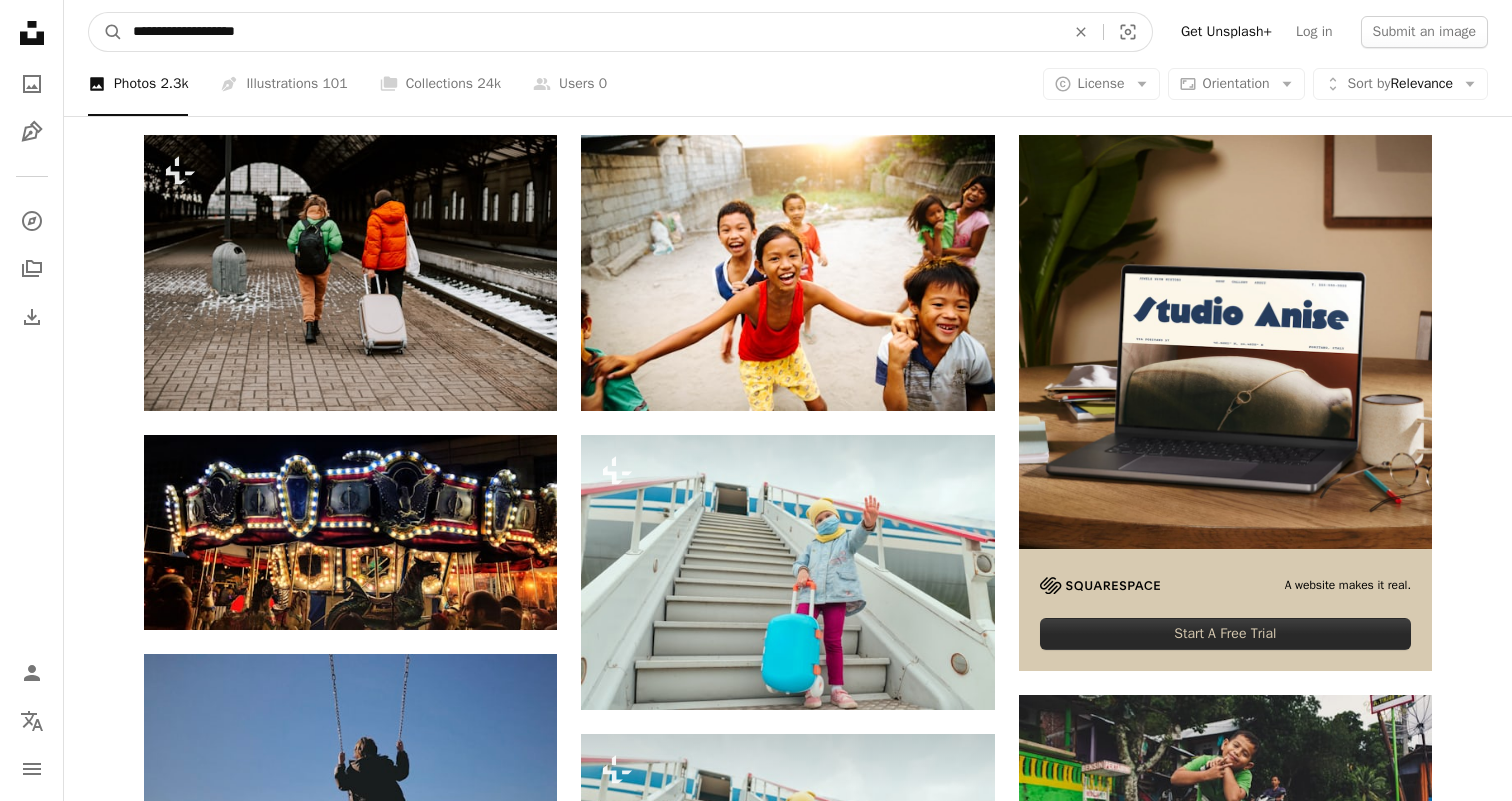 type on "**********" 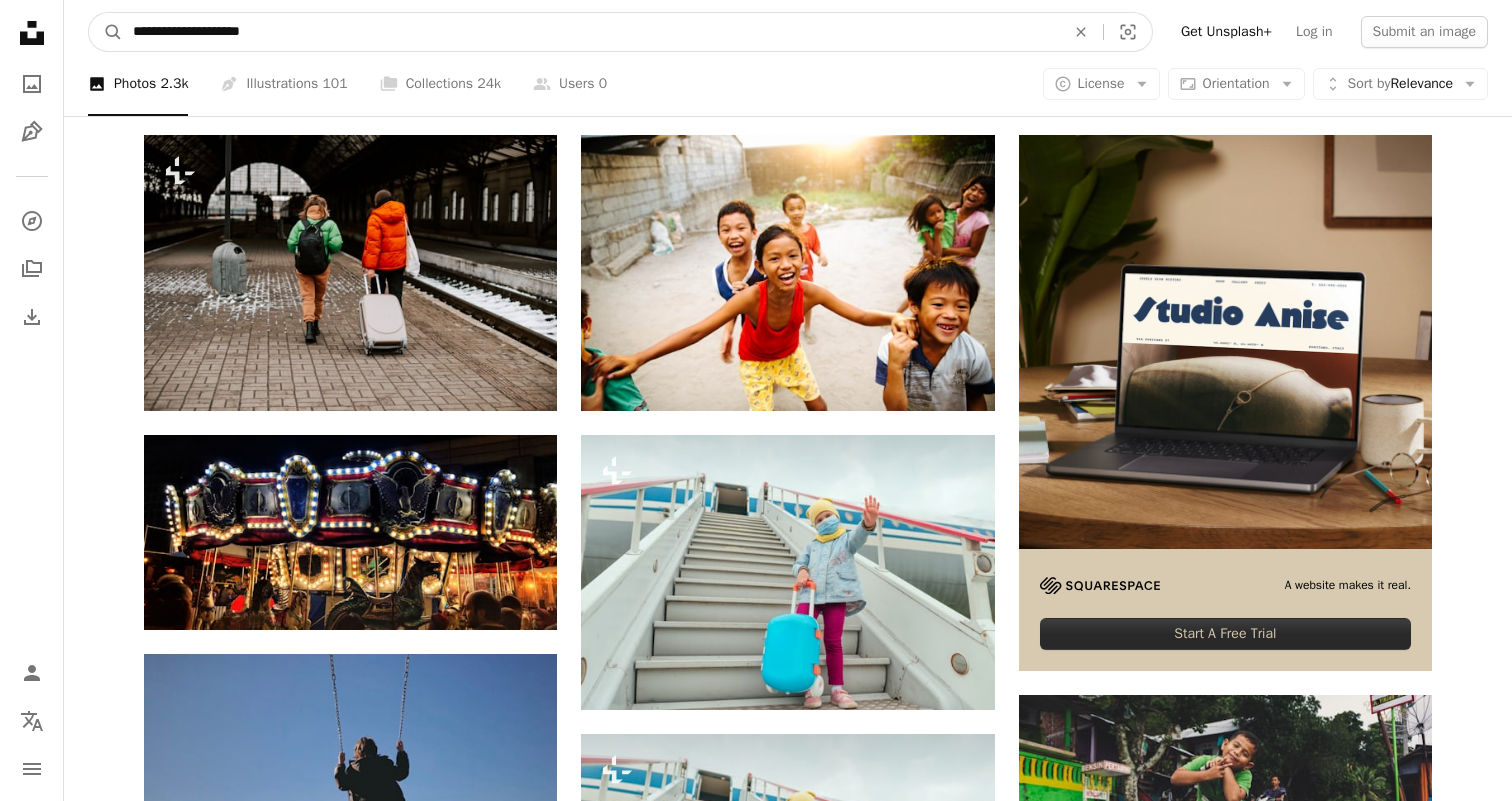 click on "A magnifying glass" at bounding box center (106, 32) 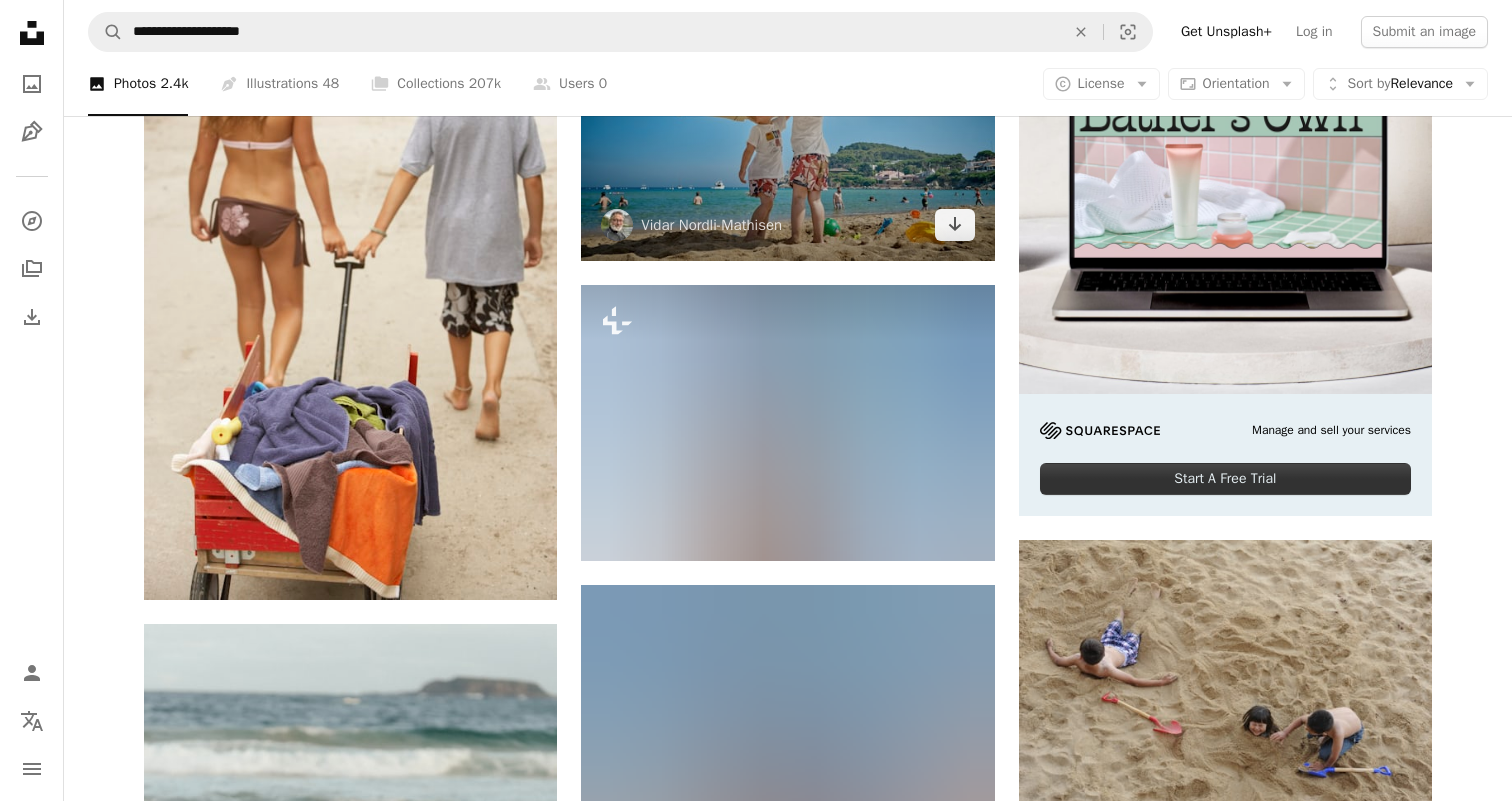 scroll, scrollTop: 0, scrollLeft: 0, axis: both 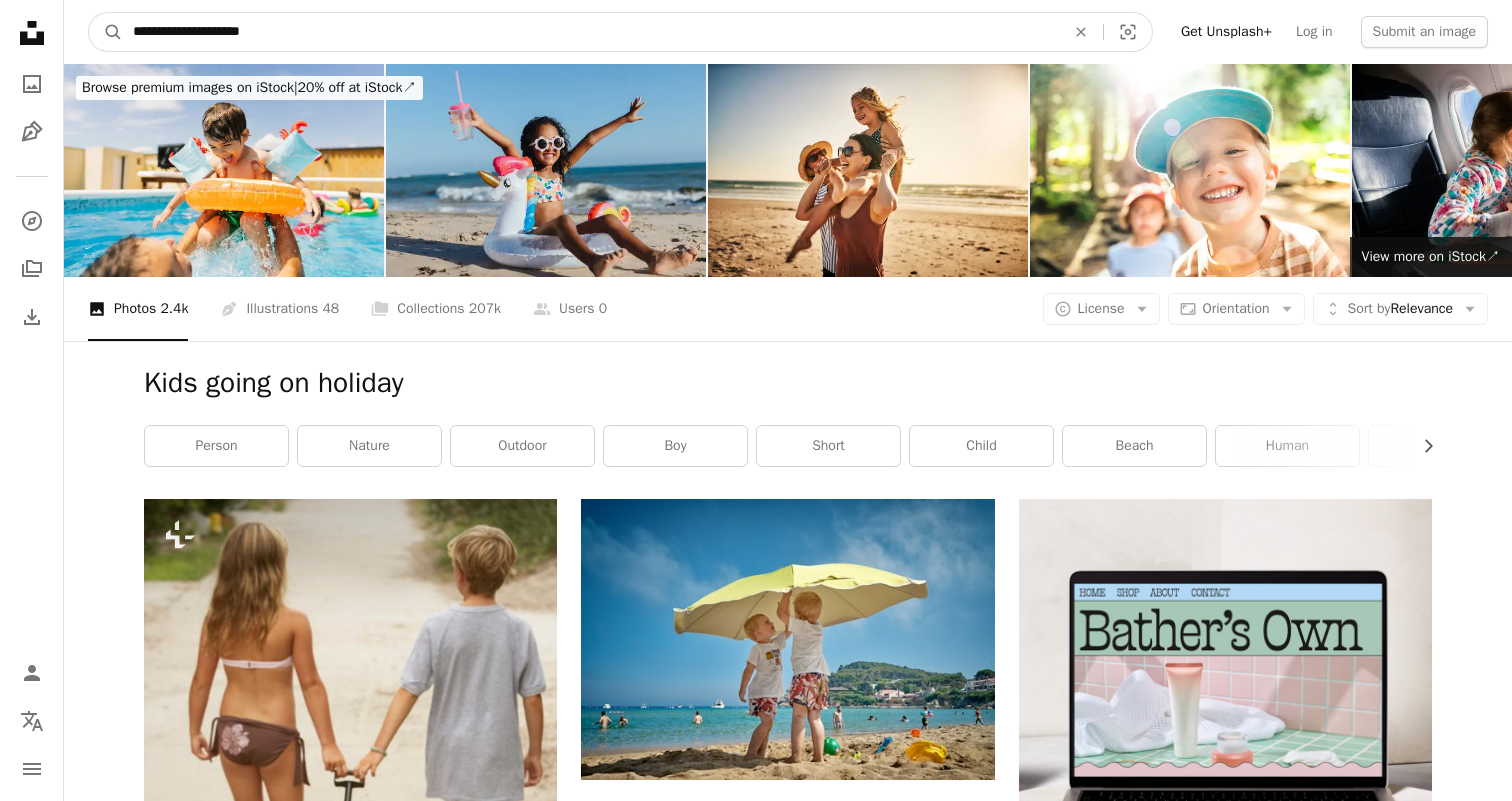 click on "**********" at bounding box center (591, 32) 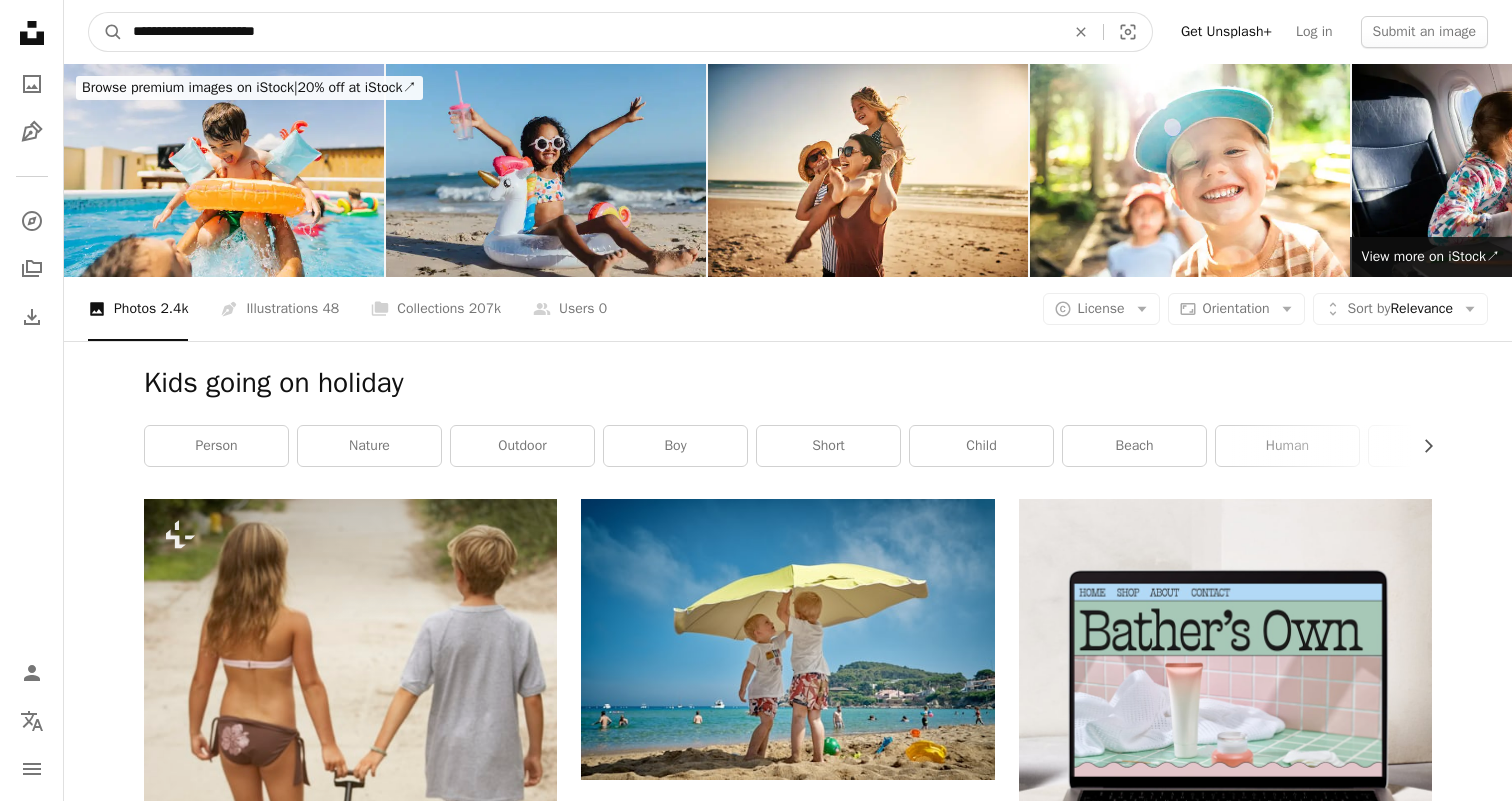 type on "**********" 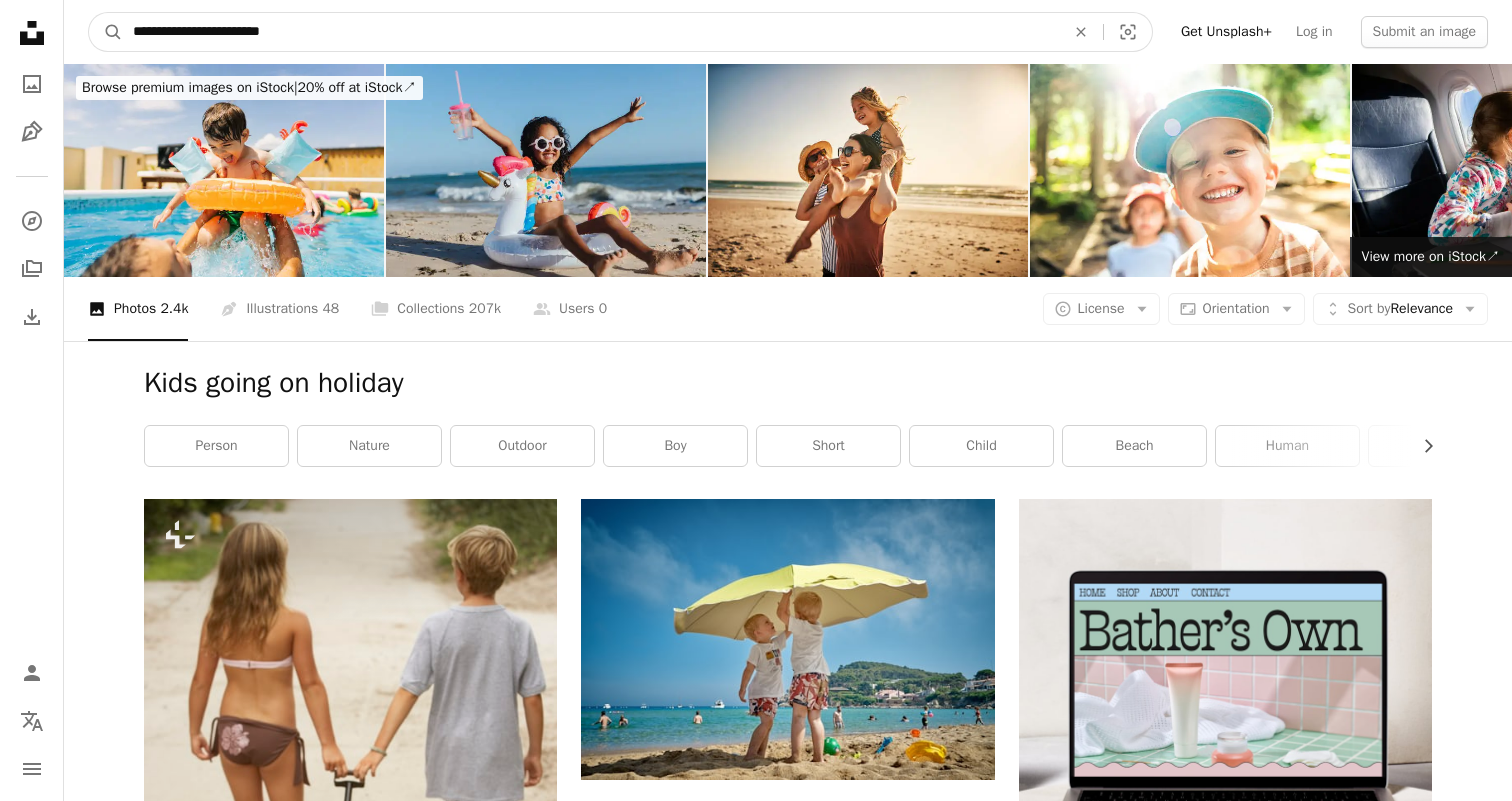 click on "A magnifying glass" at bounding box center (106, 32) 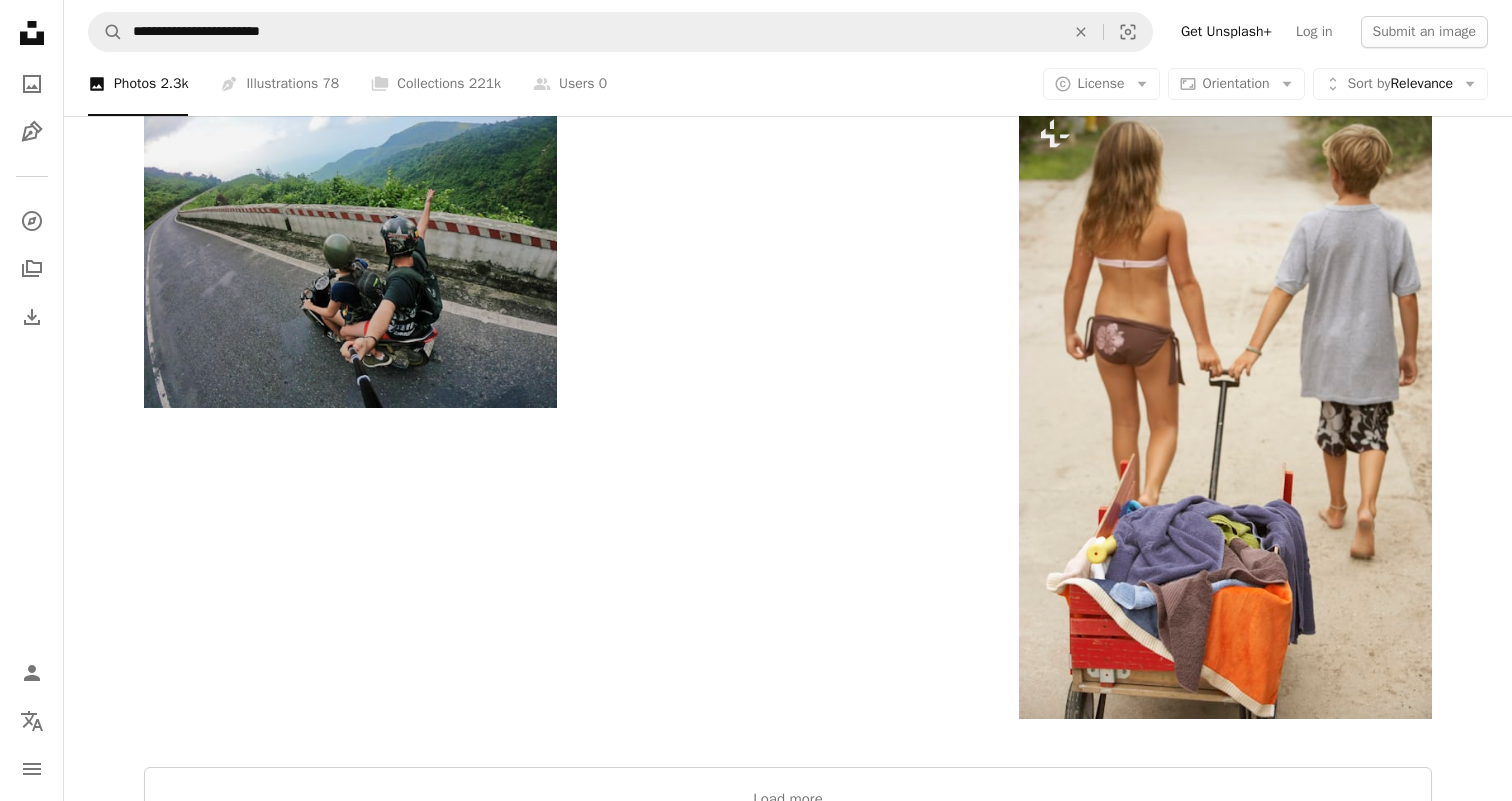scroll, scrollTop: 3130, scrollLeft: 0, axis: vertical 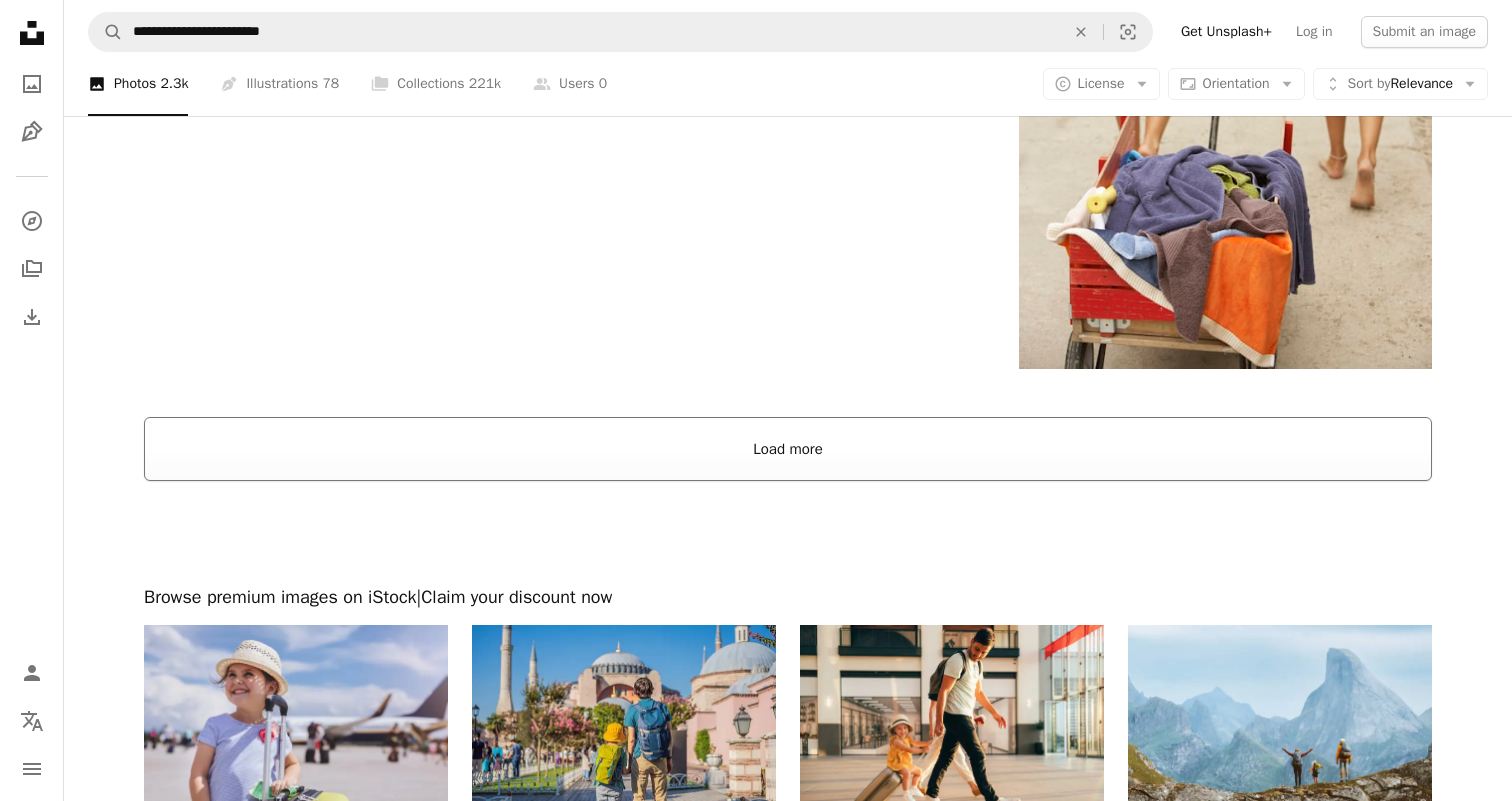 click on "Load more" at bounding box center [788, 449] 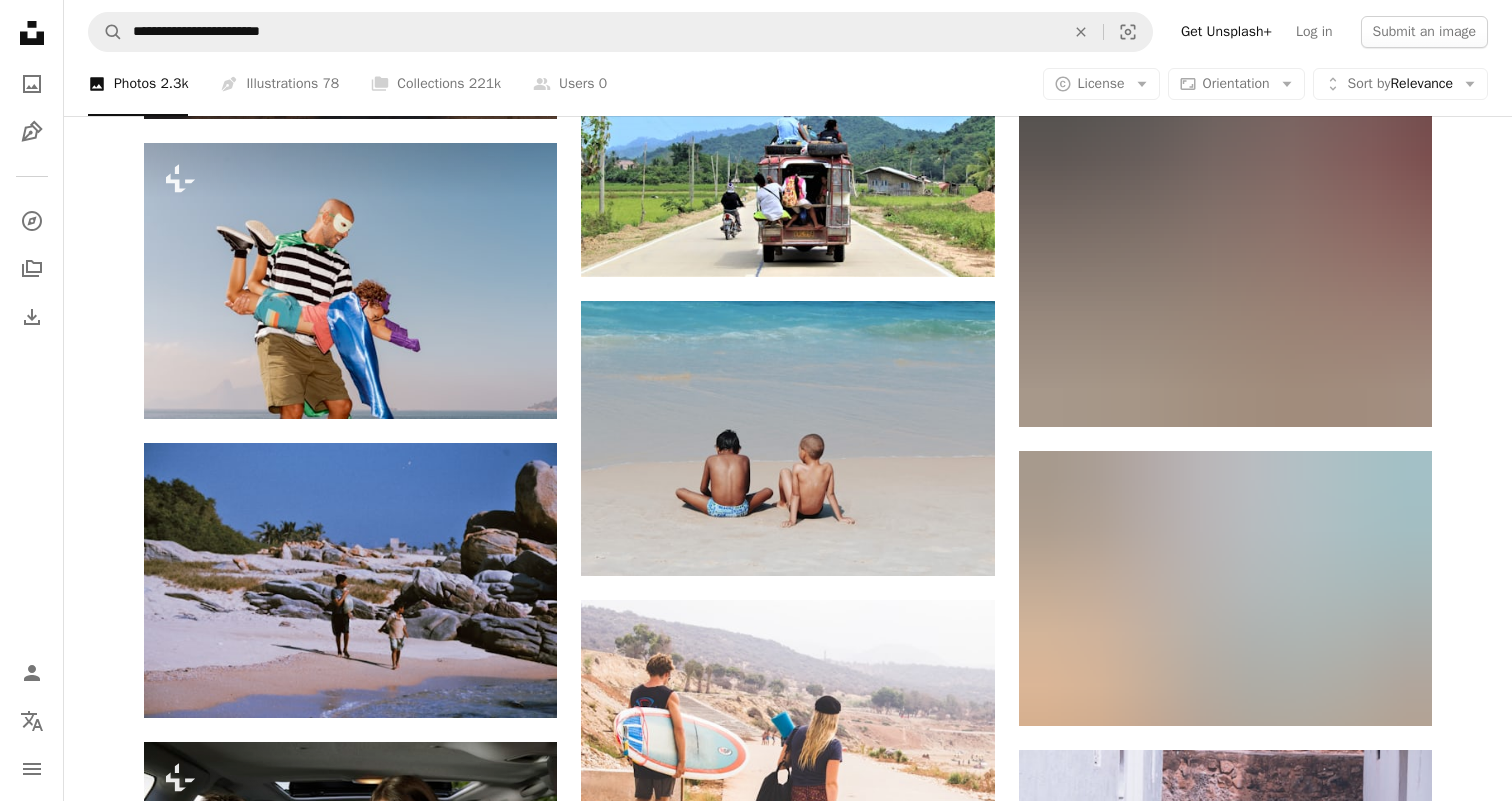 scroll, scrollTop: 12025, scrollLeft: 0, axis: vertical 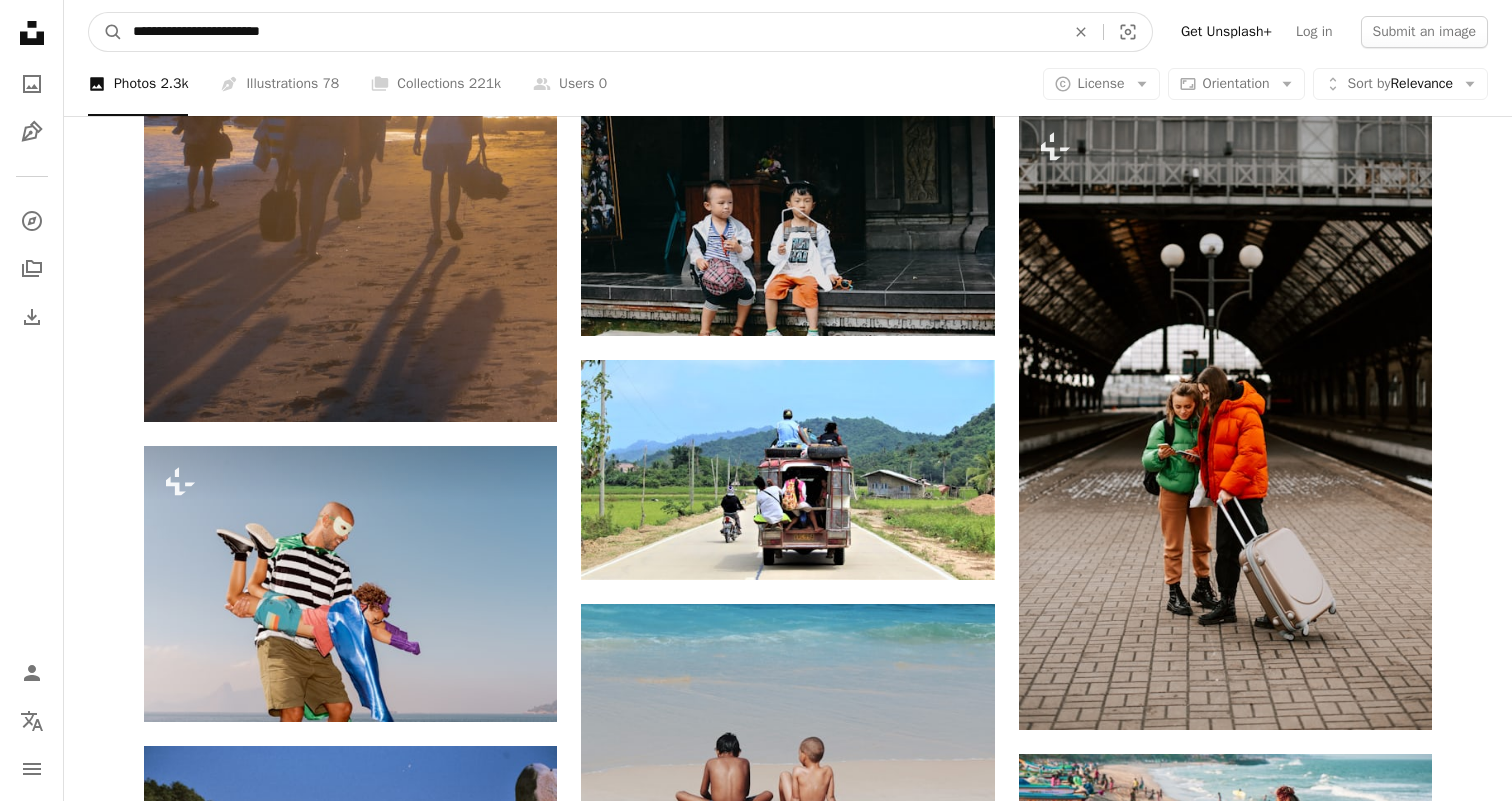 drag, startPoint x: 310, startPoint y: 41, endPoint x: 156, endPoint y: 30, distance: 154.39236 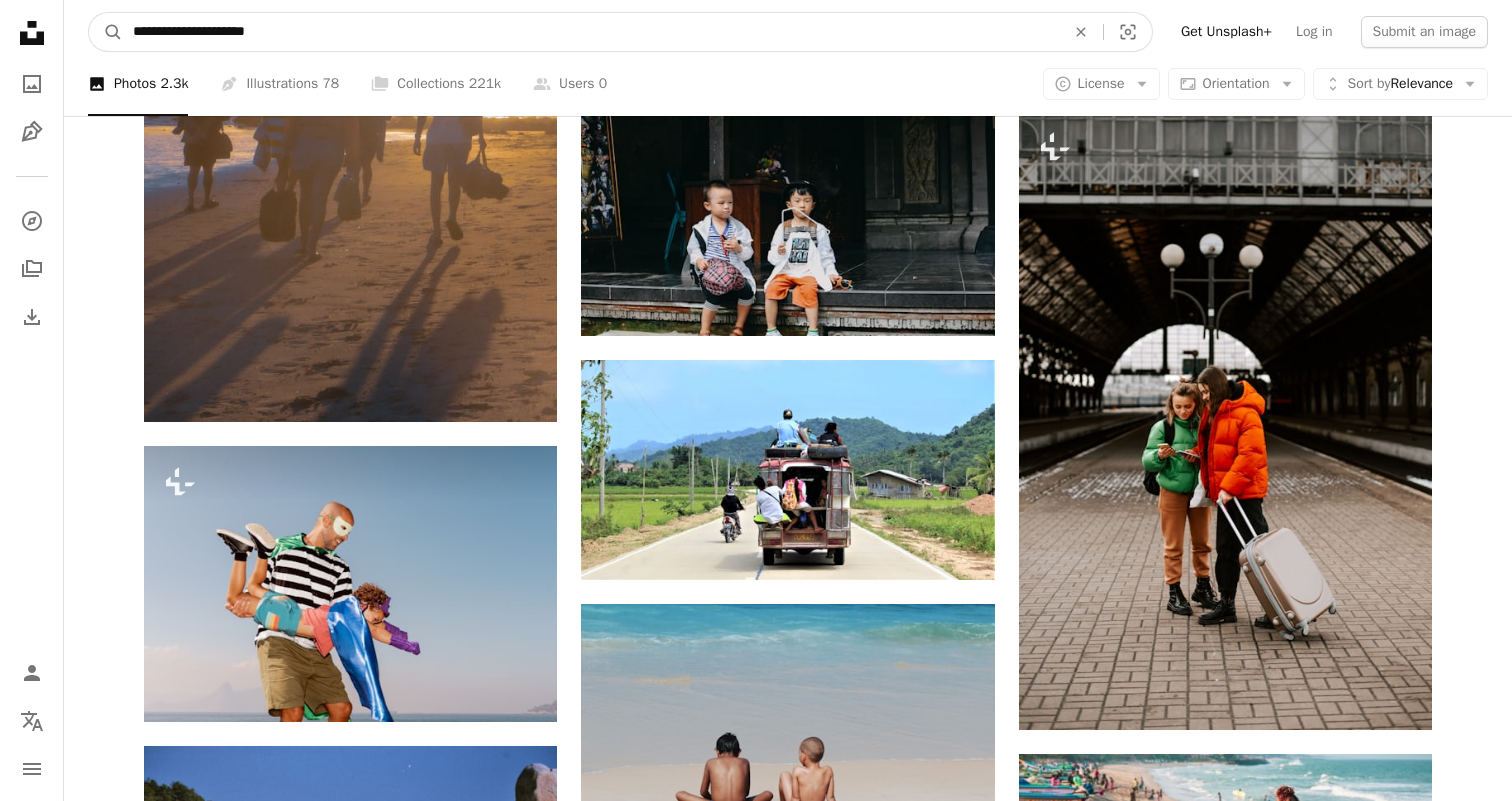 type on "**********" 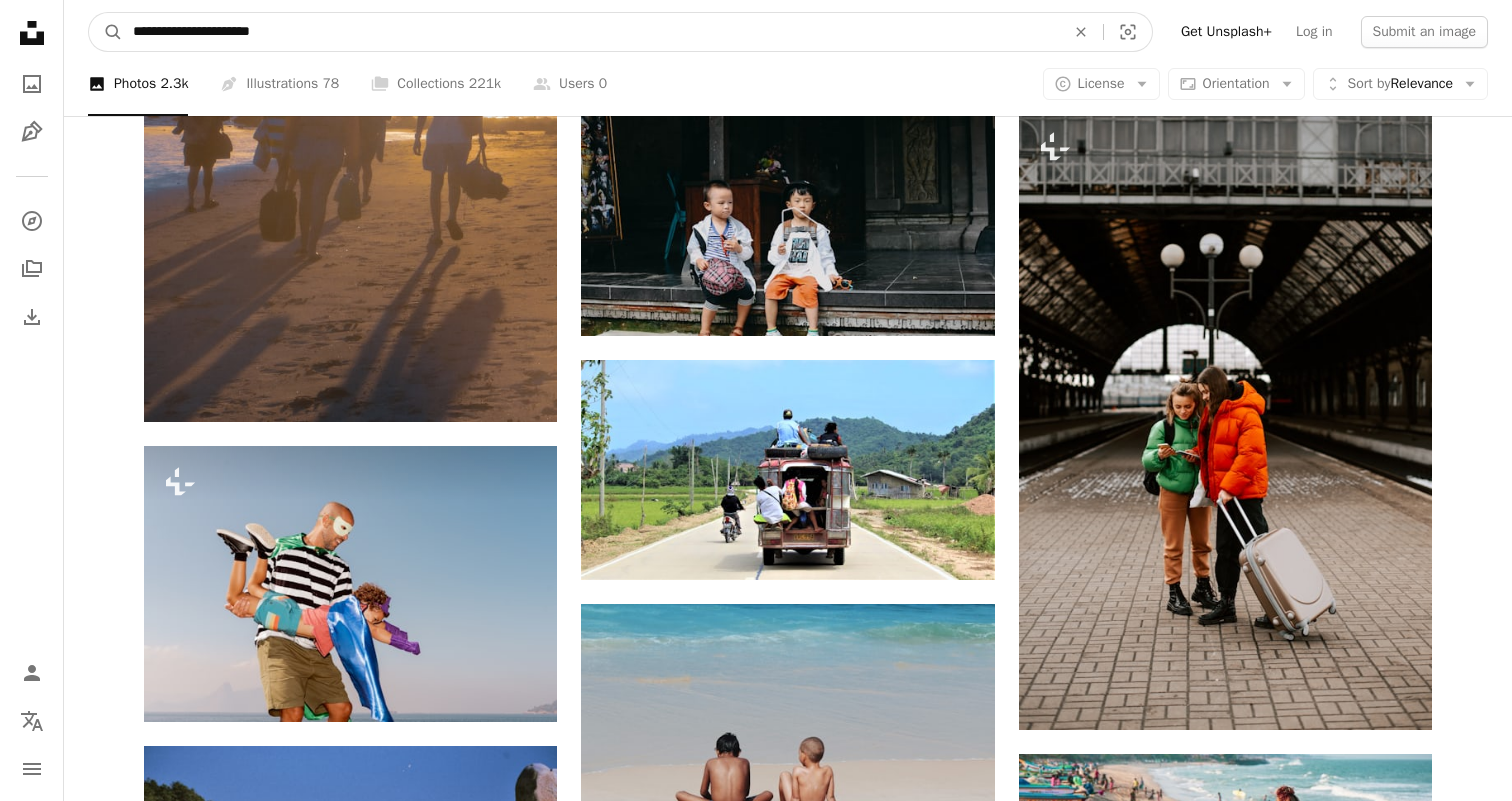 click on "A magnifying glass" at bounding box center [106, 32] 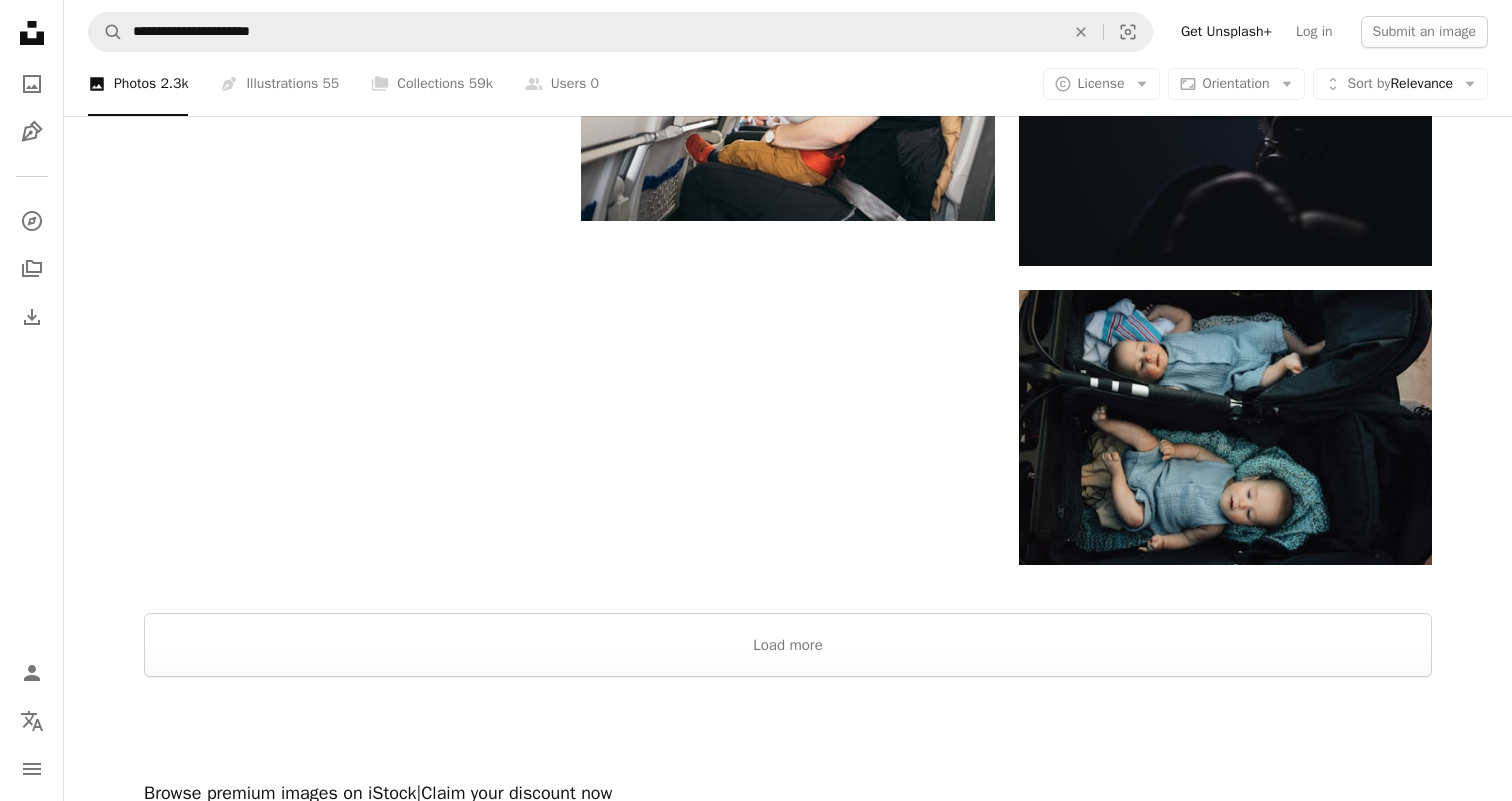 scroll, scrollTop: 3358, scrollLeft: 0, axis: vertical 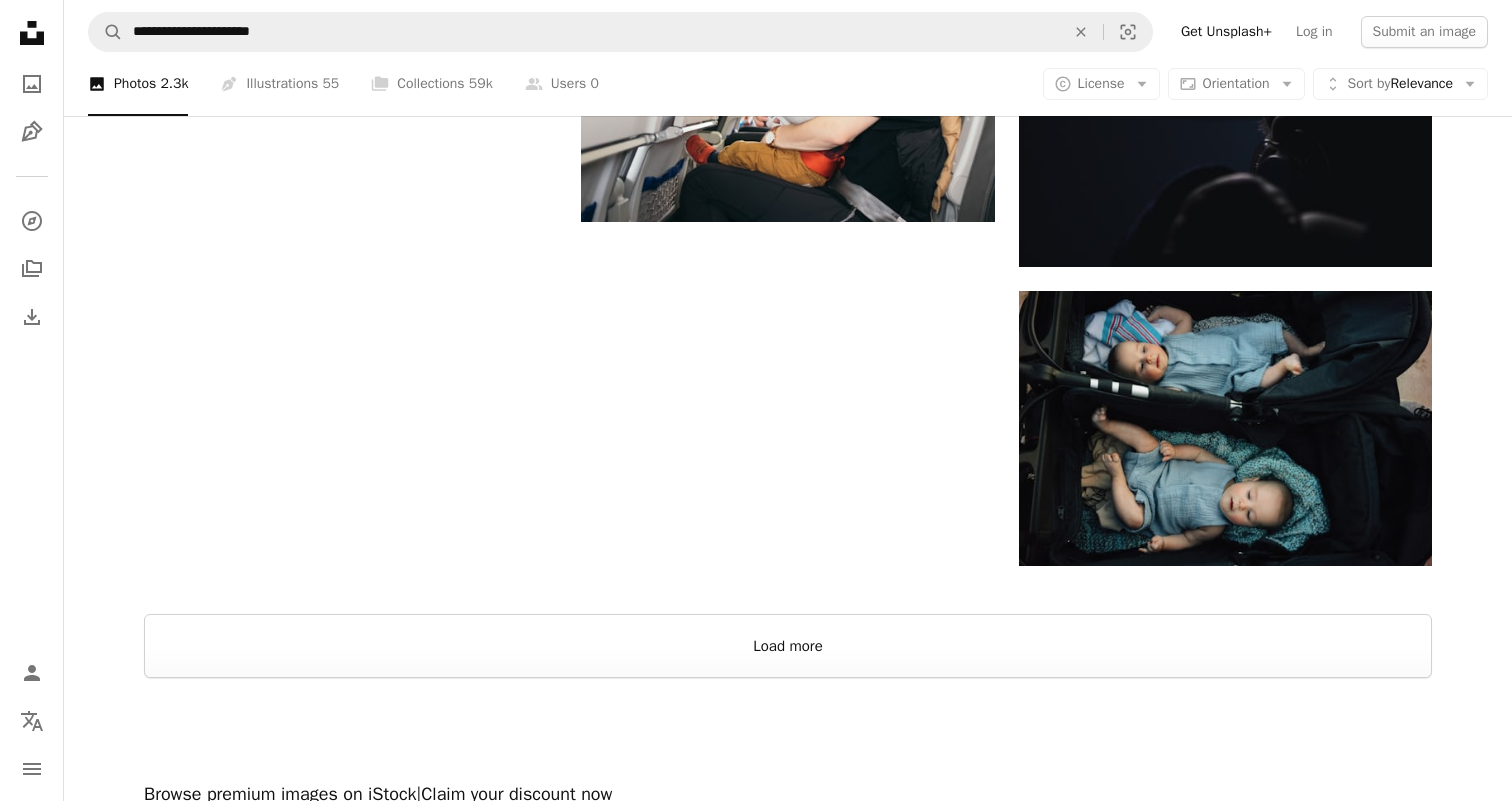 click on "Load more" at bounding box center [788, 646] 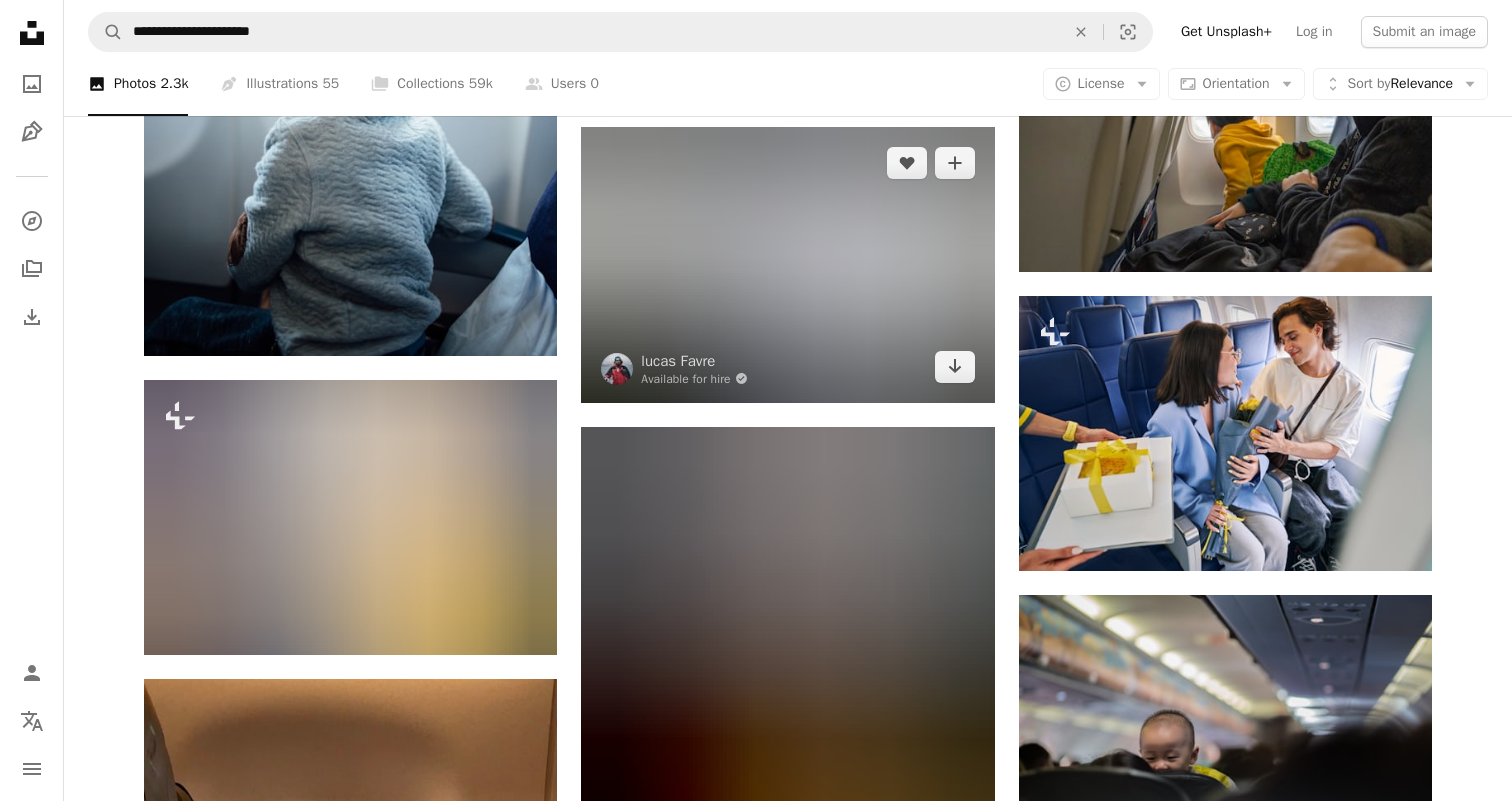 scroll, scrollTop: 1021, scrollLeft: 0, axis: vertical 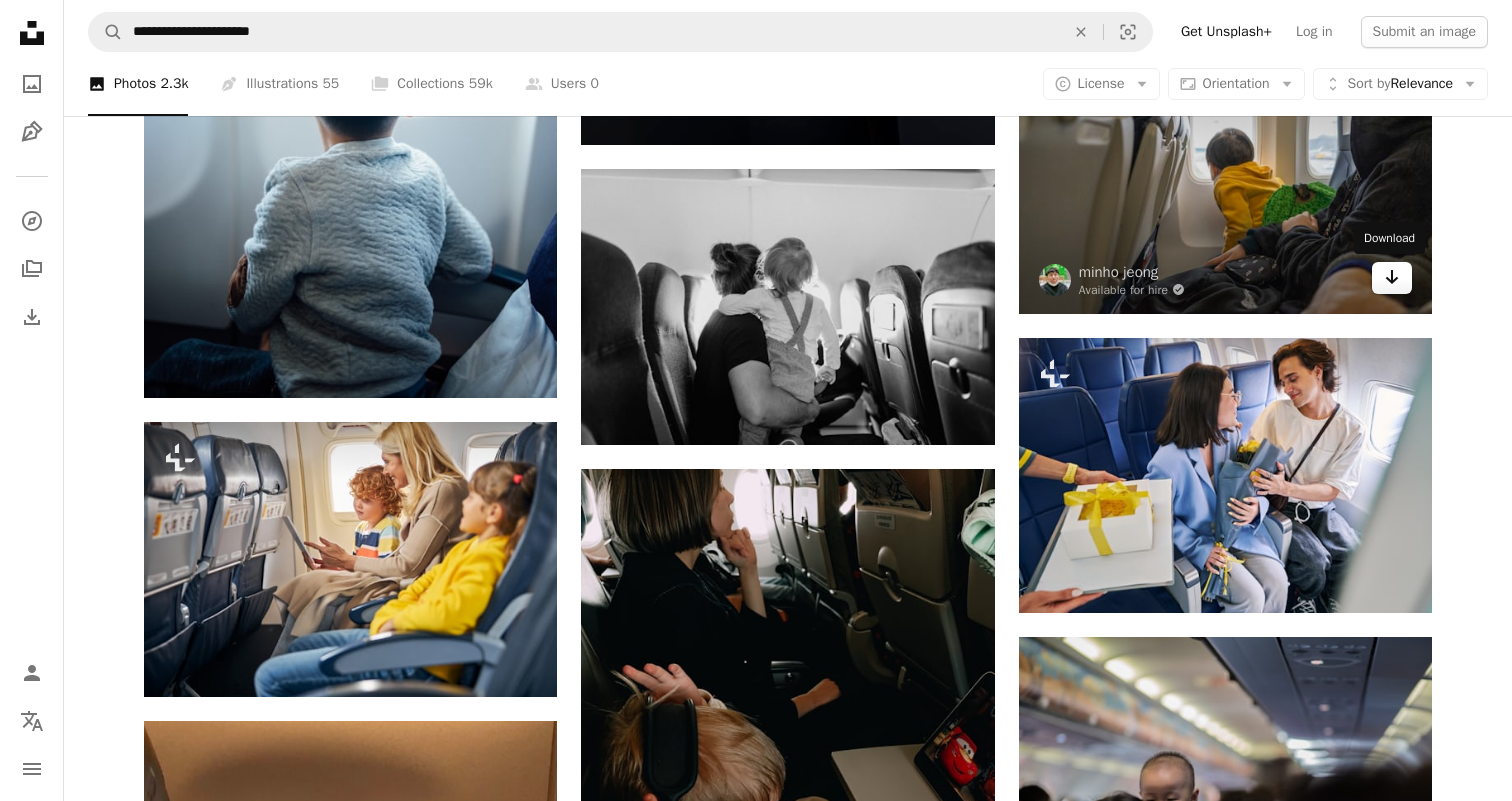 click on "Arrow pointing down" 